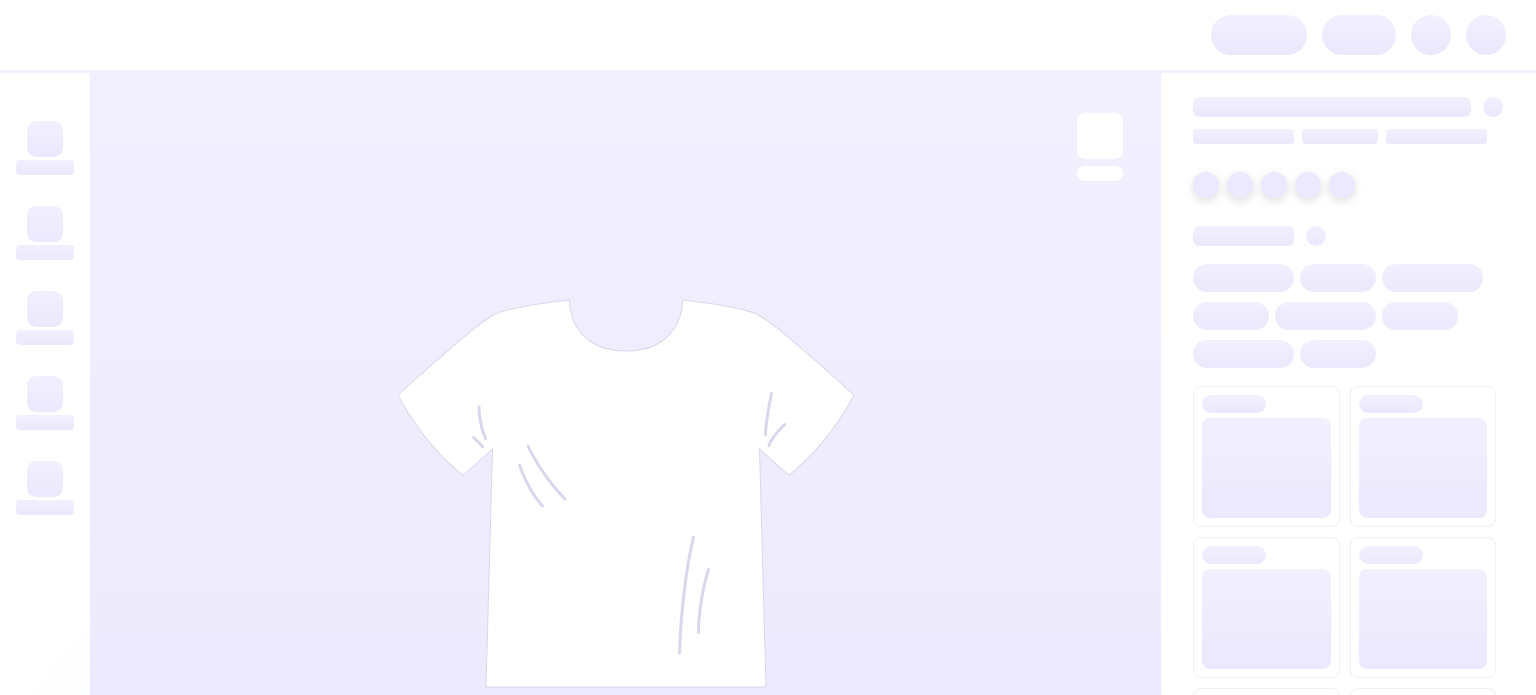 scroll, scrollTop: 0, scrollLeft: 0, axis: both 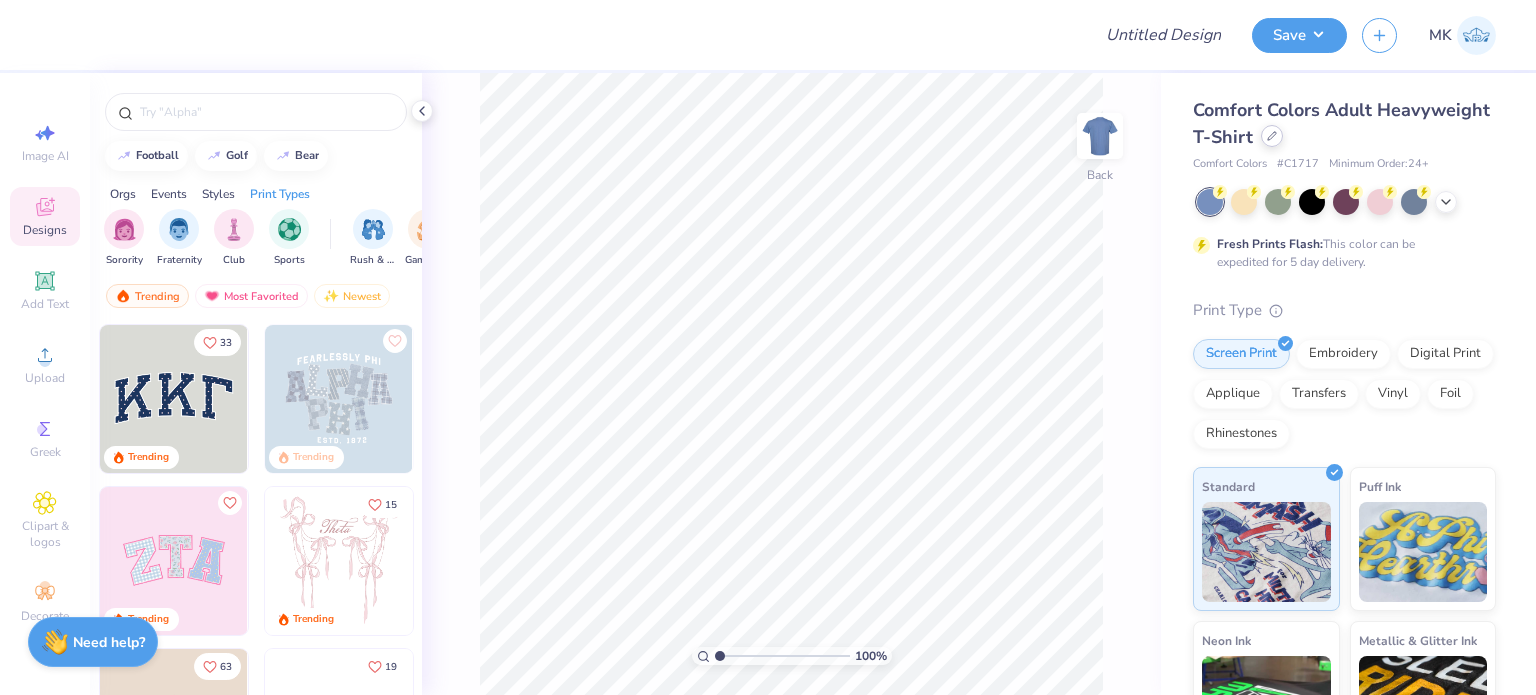 click 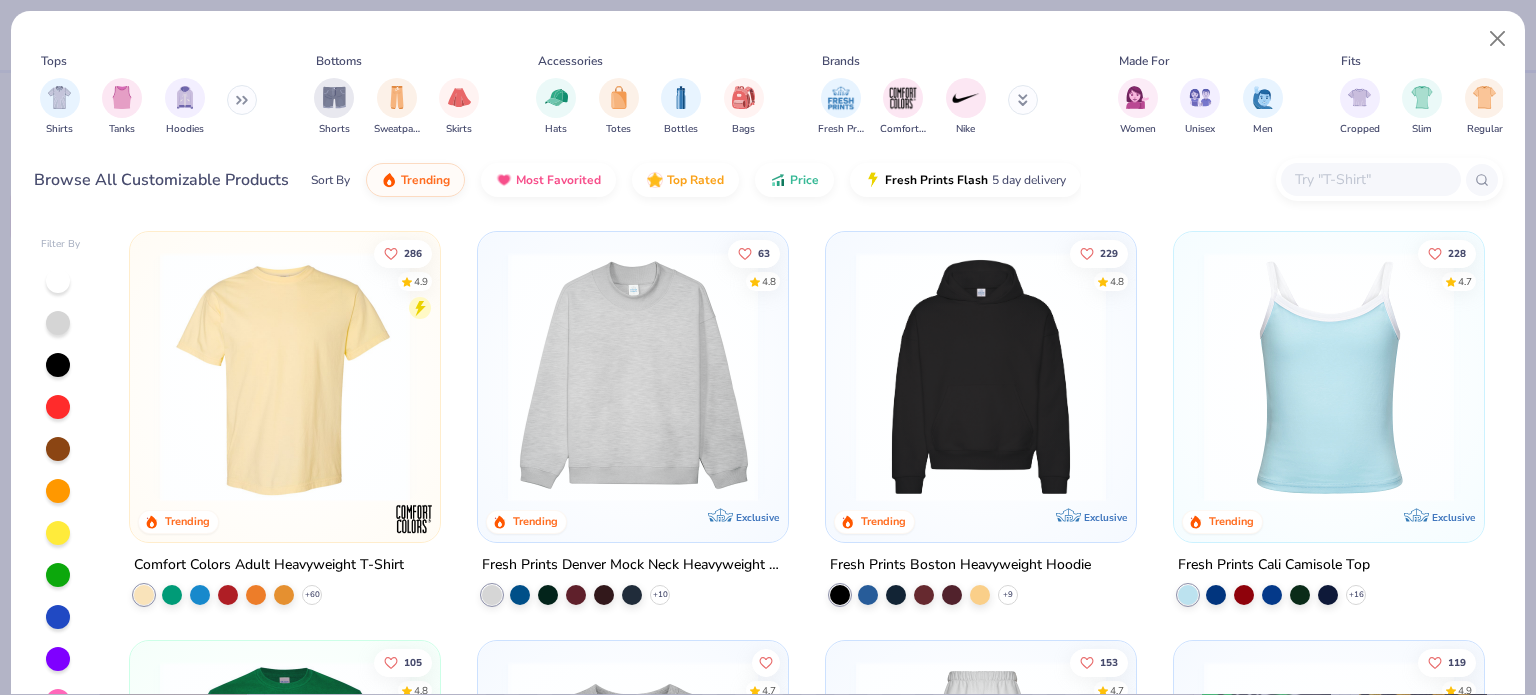 click at bounding box center (1370, 179) 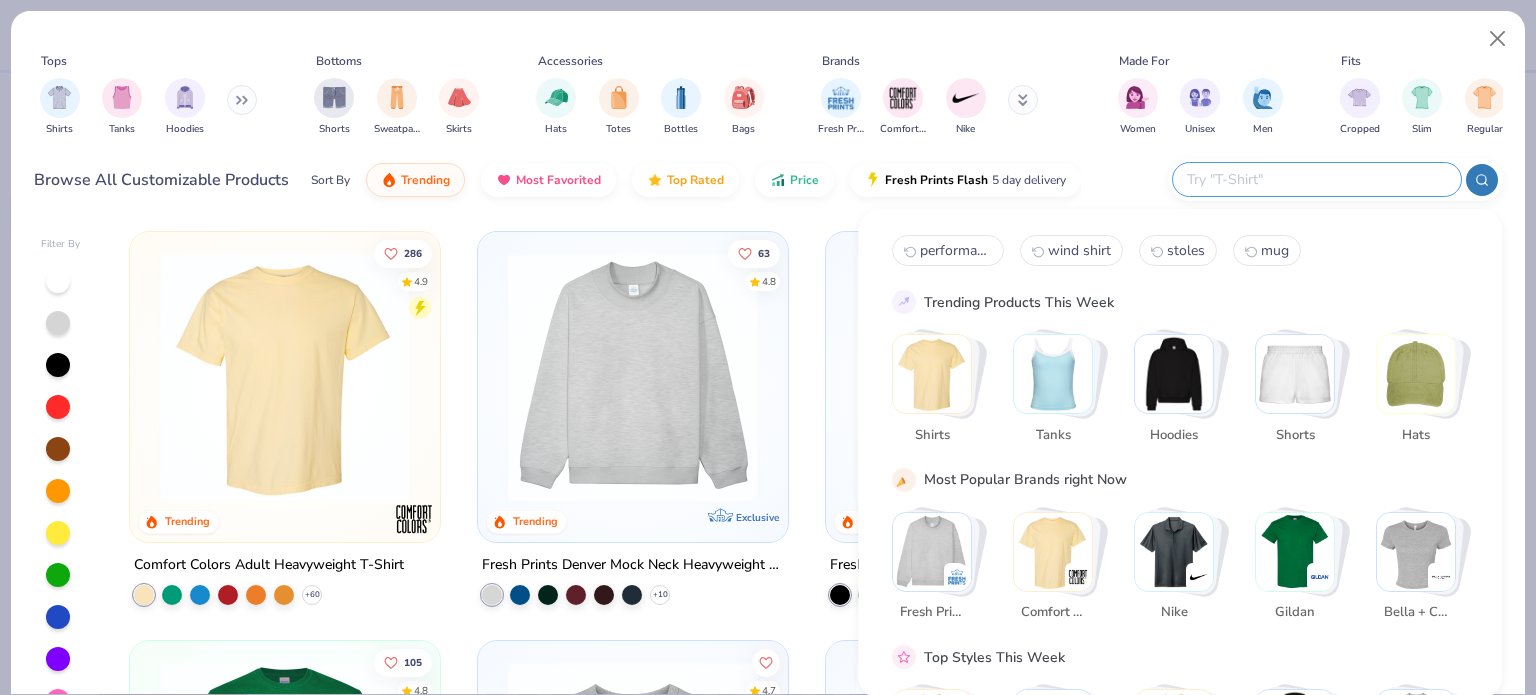 click at bounding box center [1316, 179] 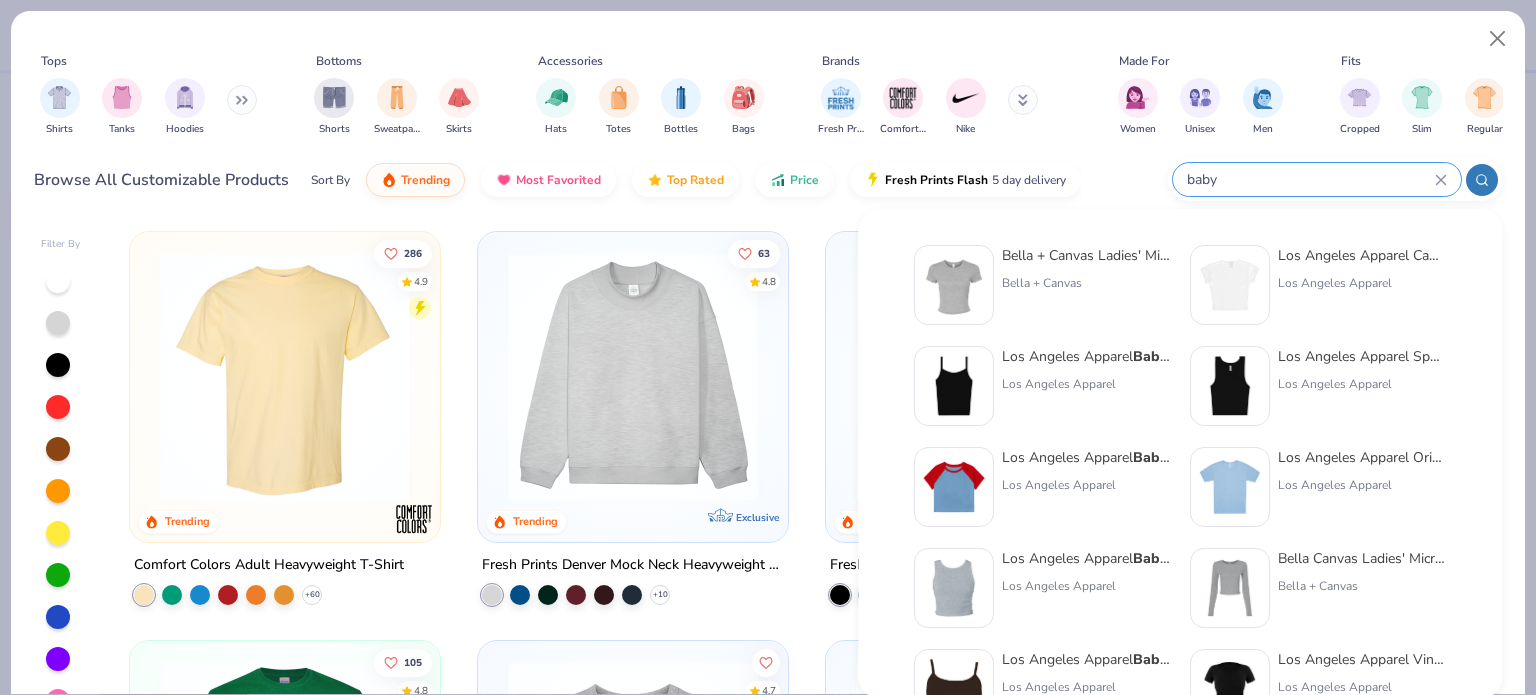 type on "baby" 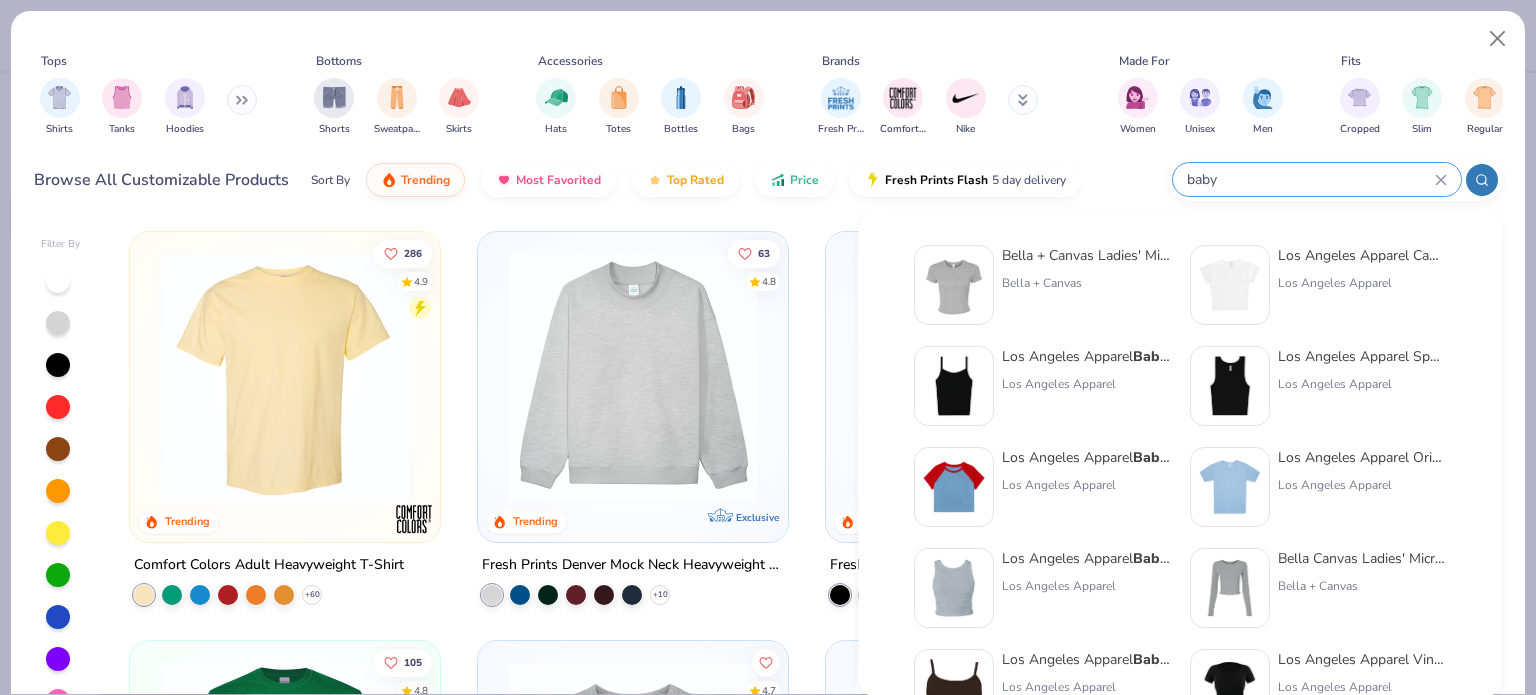 click on "Los Angeles Apparel" at bounding box center (1362, 283) 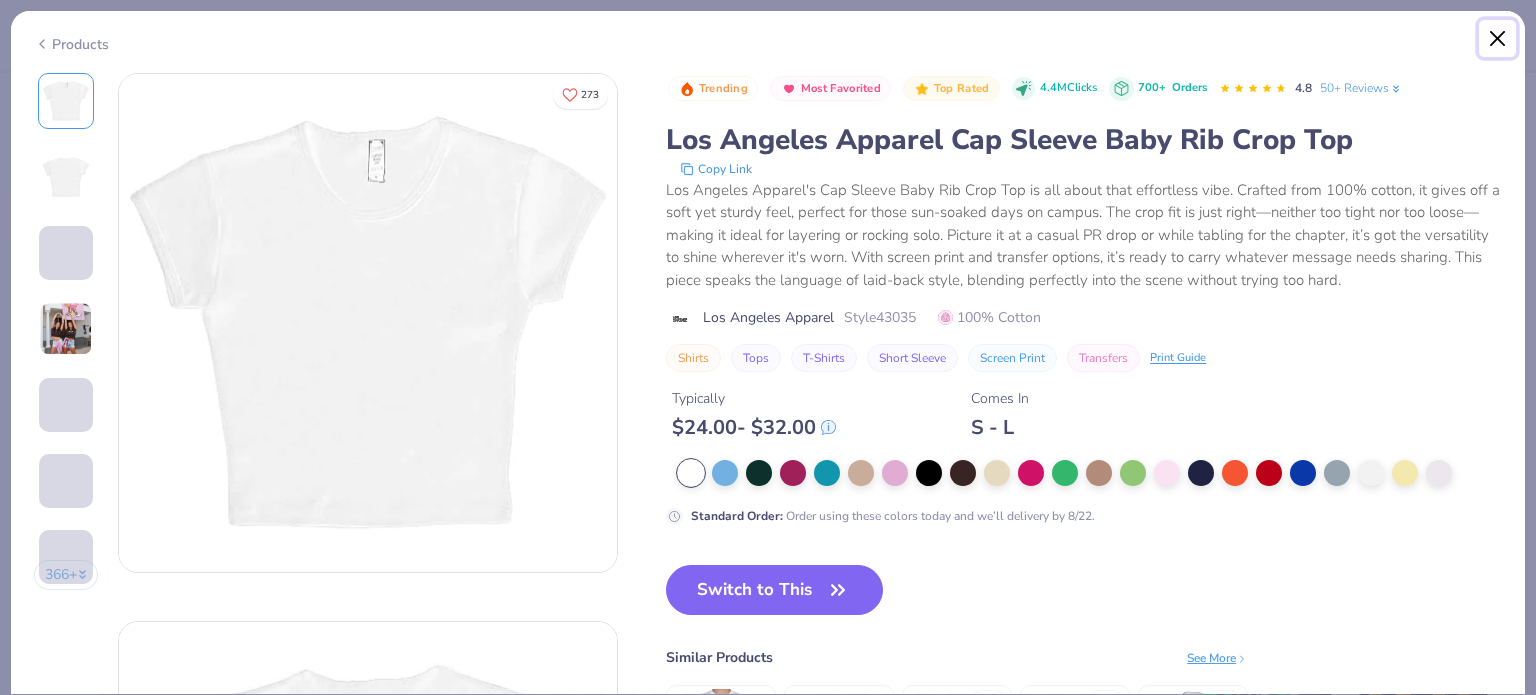 click at bounding box center (1498, 39) 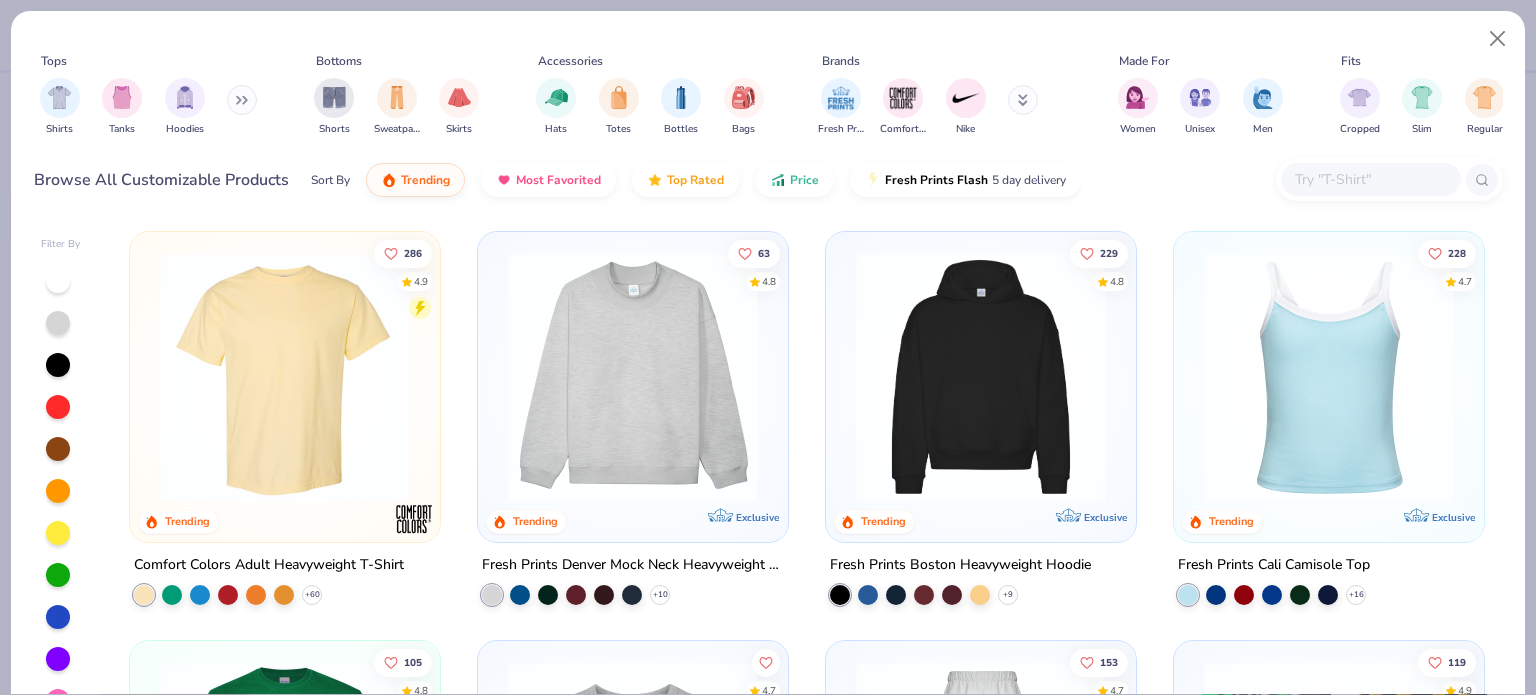 click at bounding box center (1371, 179) 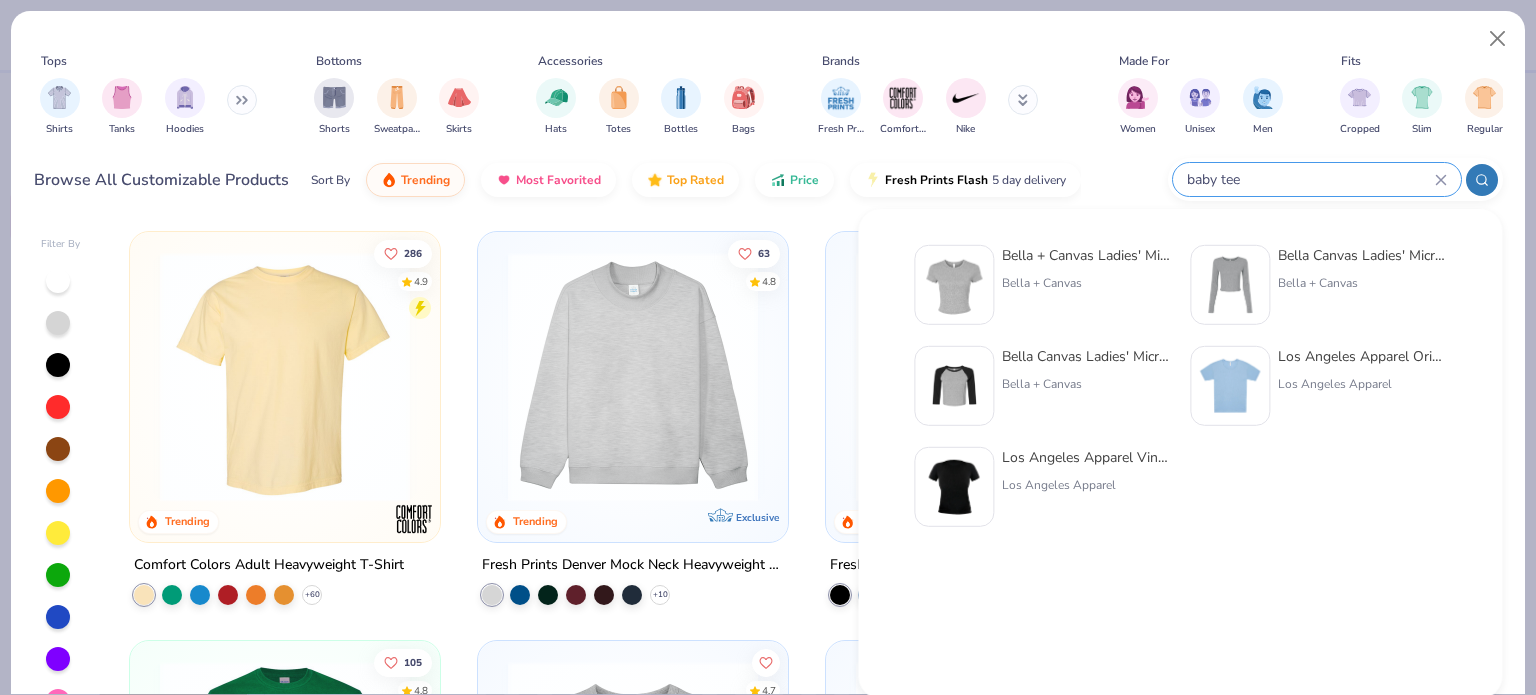 type on "baby tee" 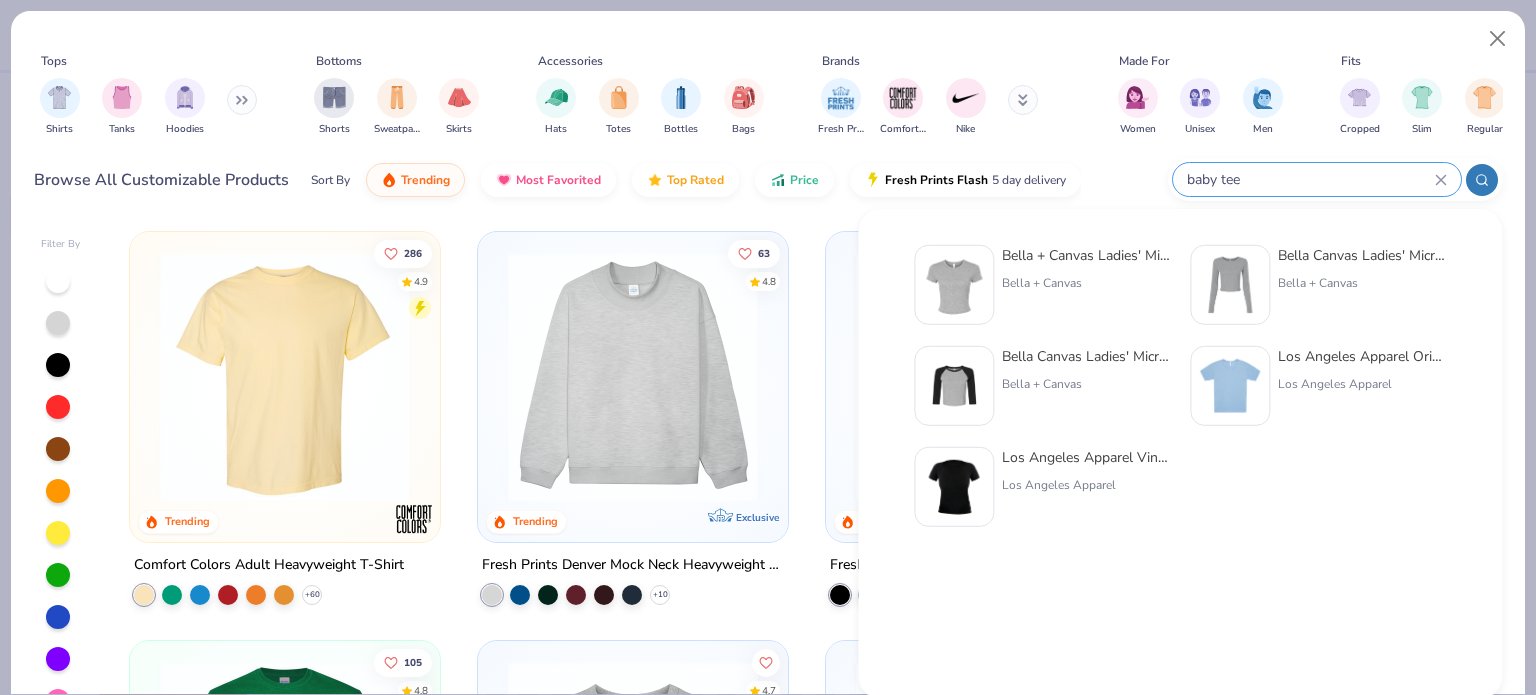click on "Los Angeles Apparel Original Baby Rib Tee" at bounding box center [1362, 356] 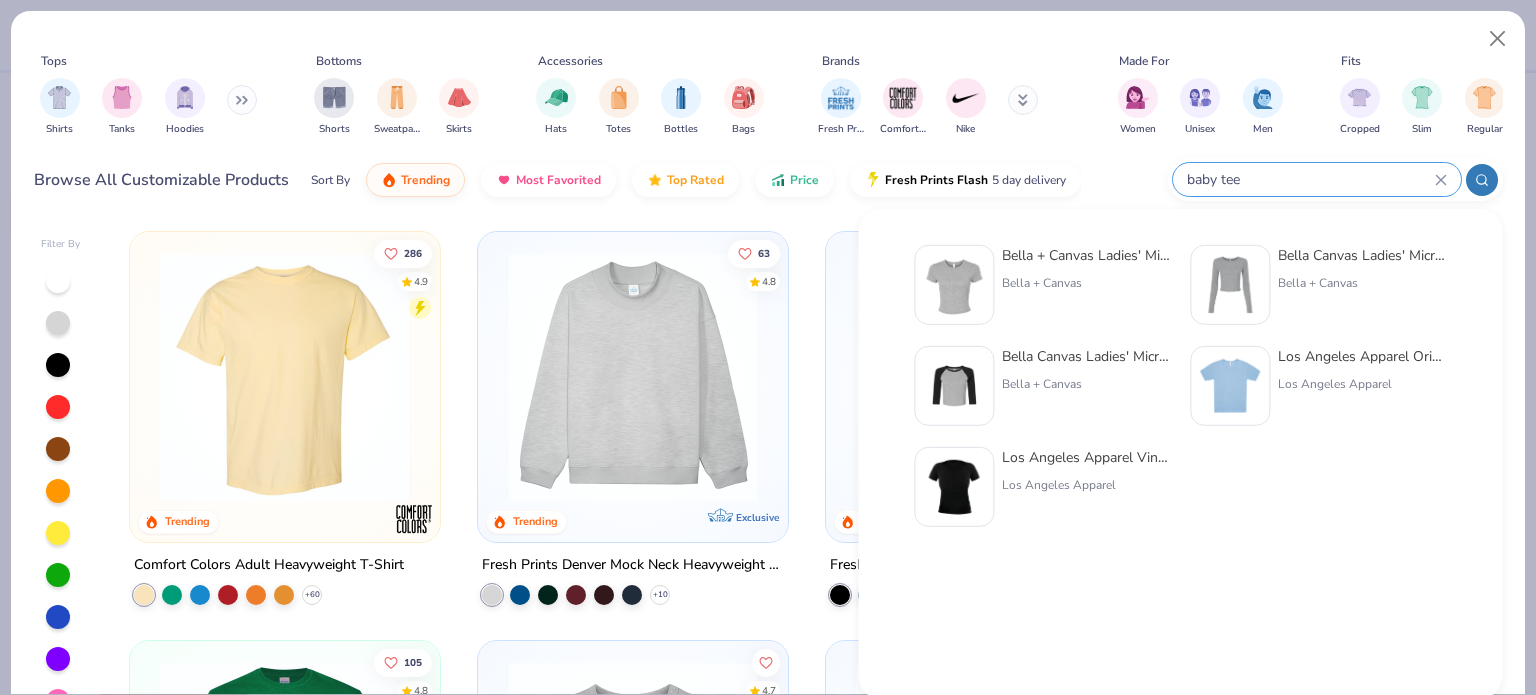 type 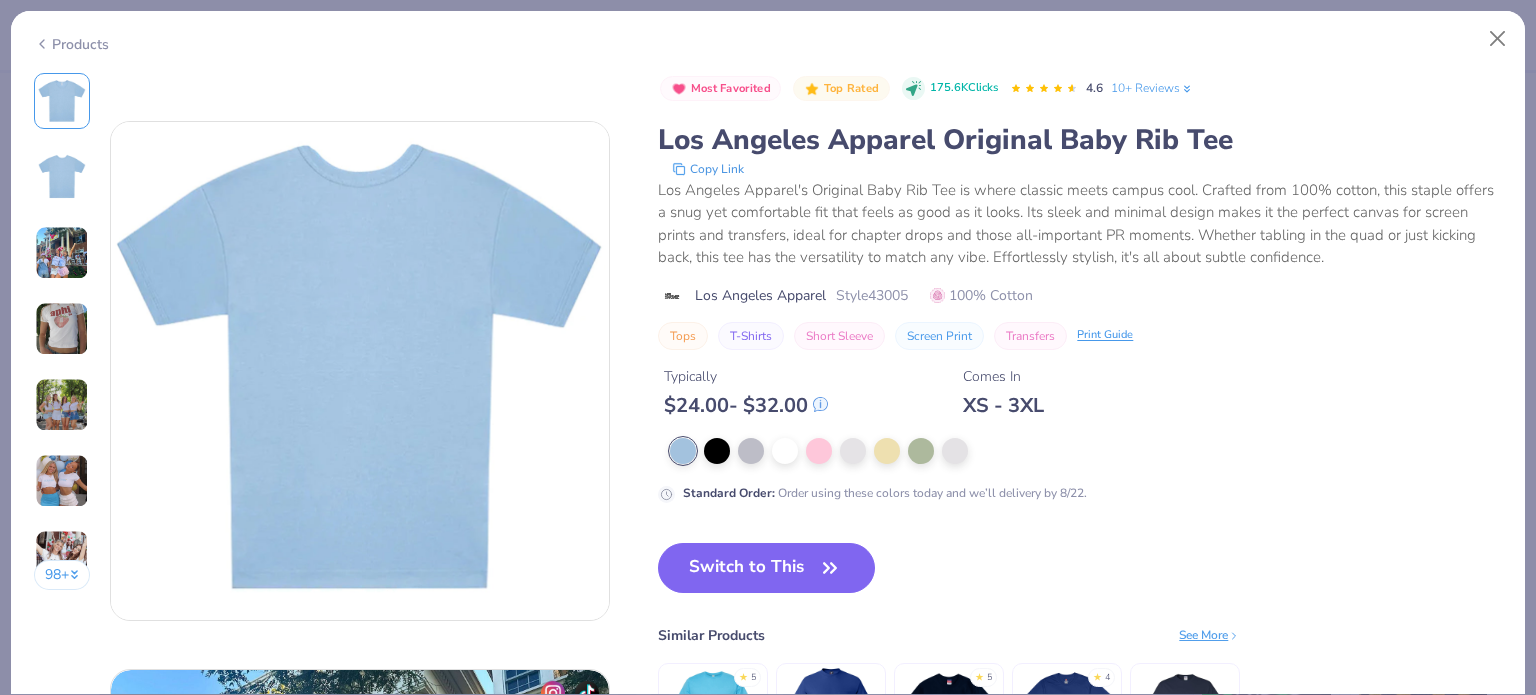 click at bounding box center [62, 329] 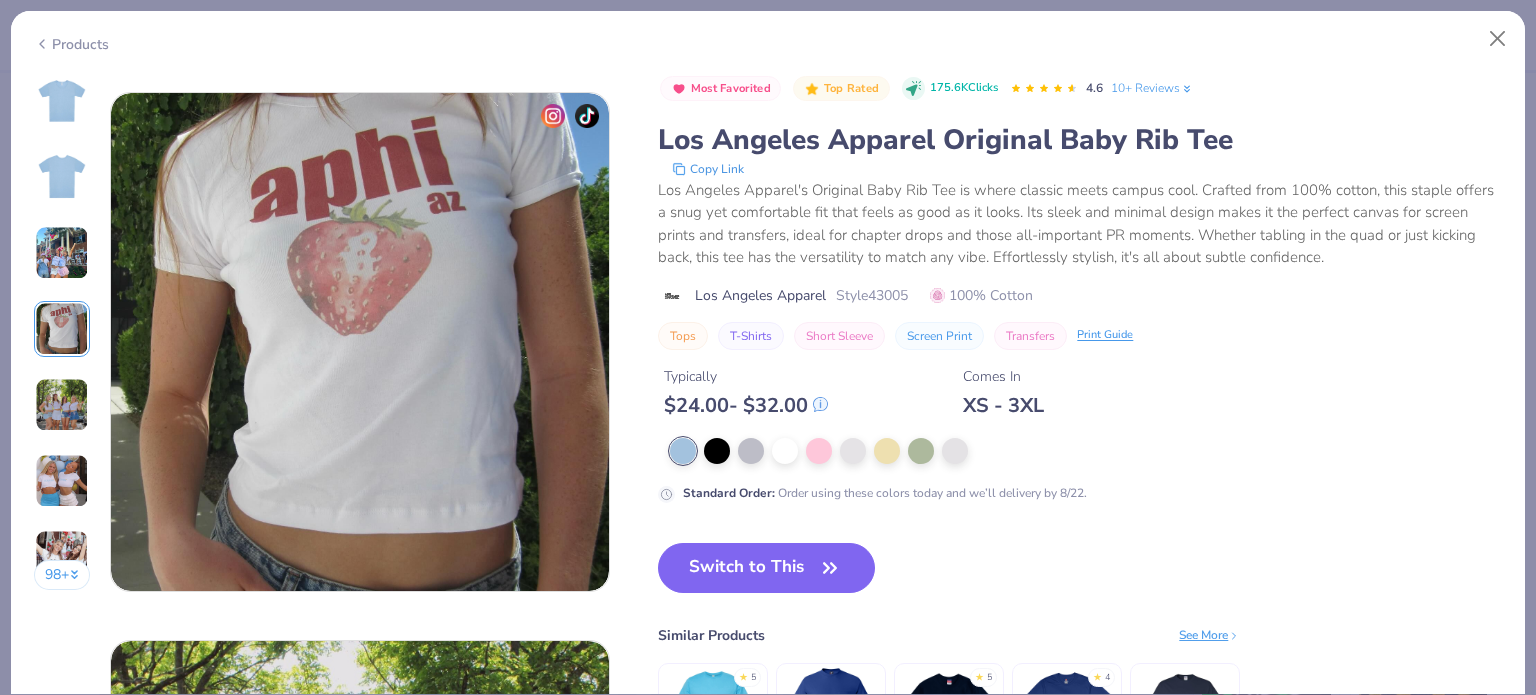 scroll, scrollTop: 1644, scrollLeft: 0, axis: vertical 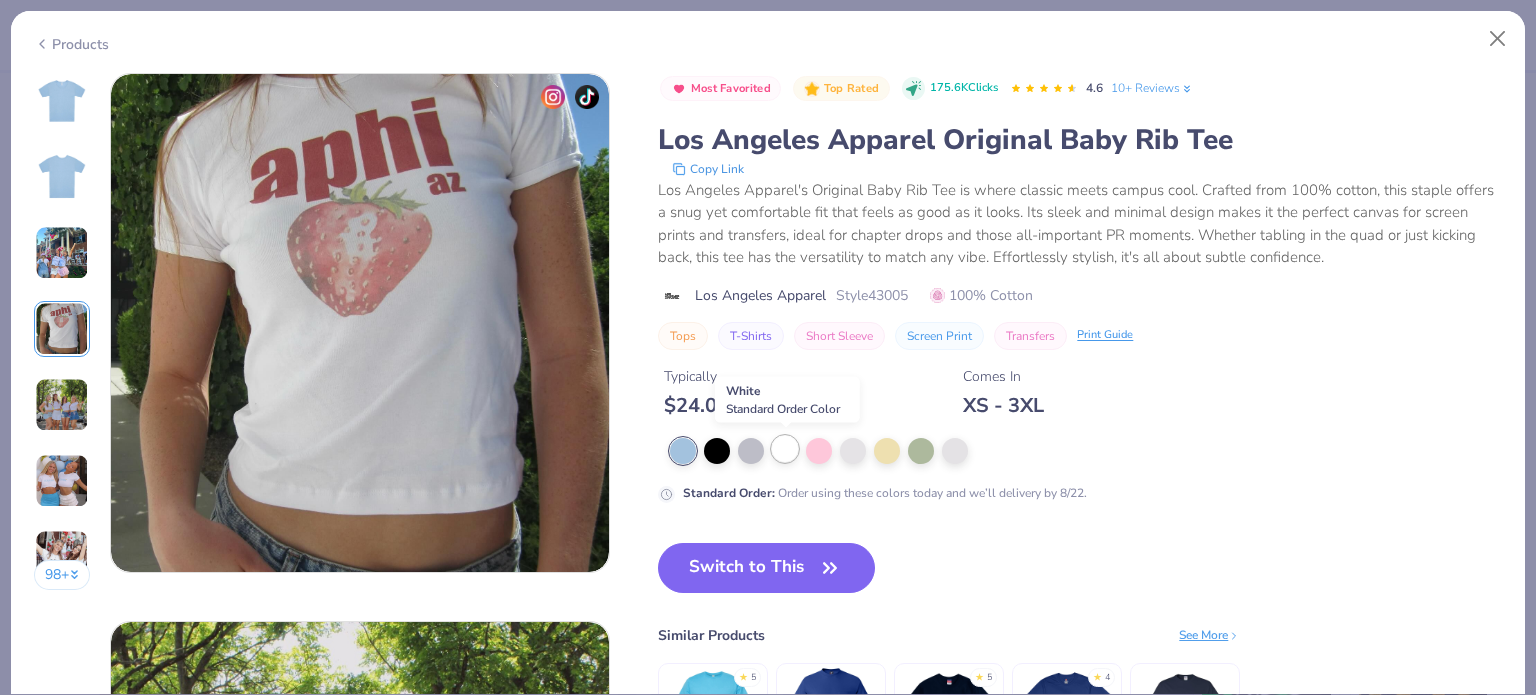 click at bounding box center [785, 449] 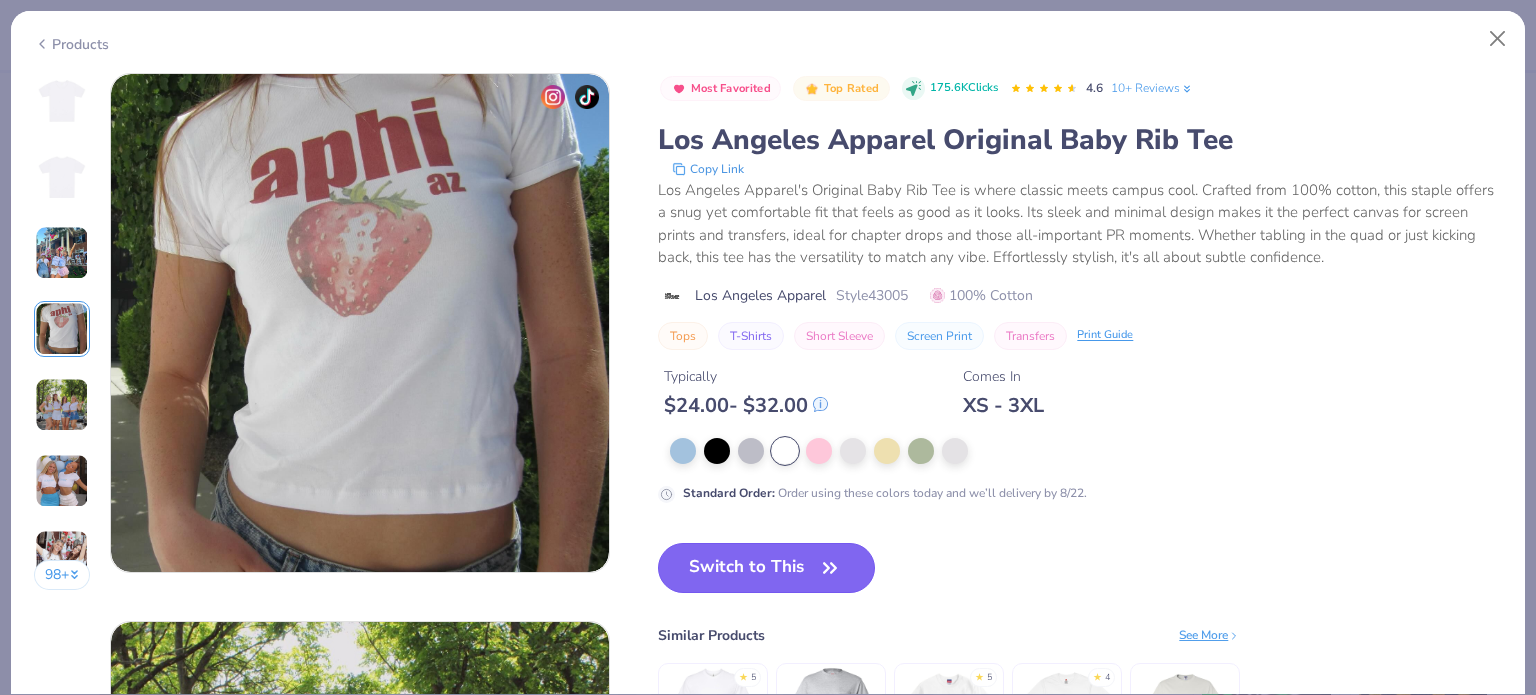 click on "Switch to This" at bounding box center [766, 568] 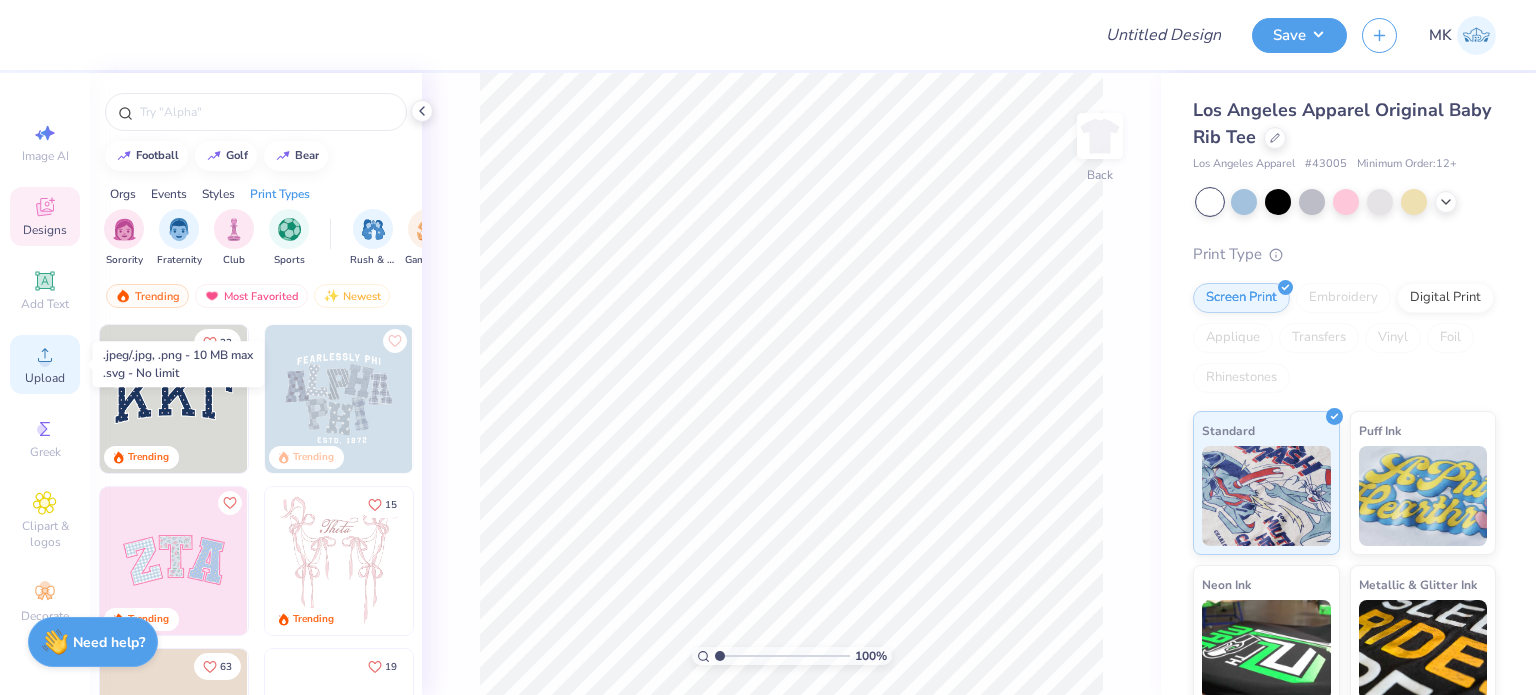 click on "Upload" at bounding box center [45, 378] 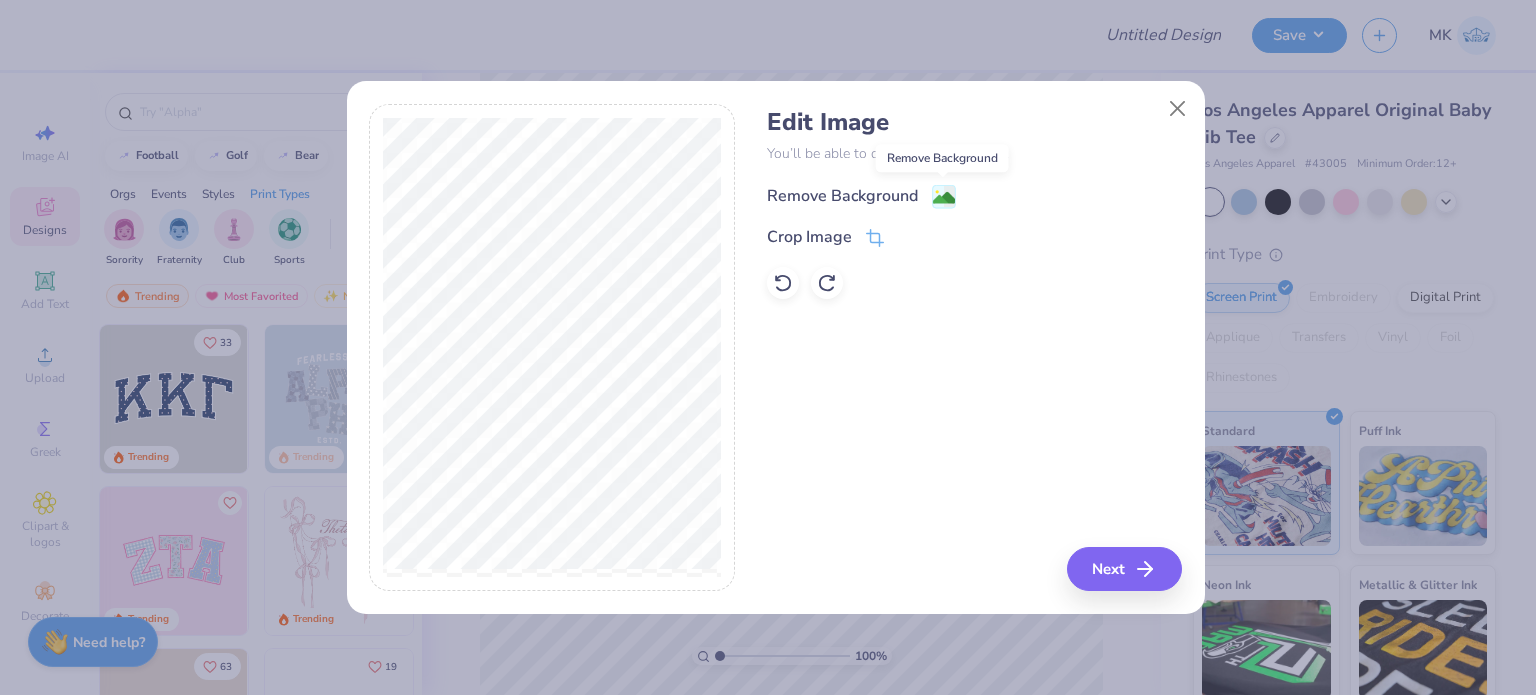 click 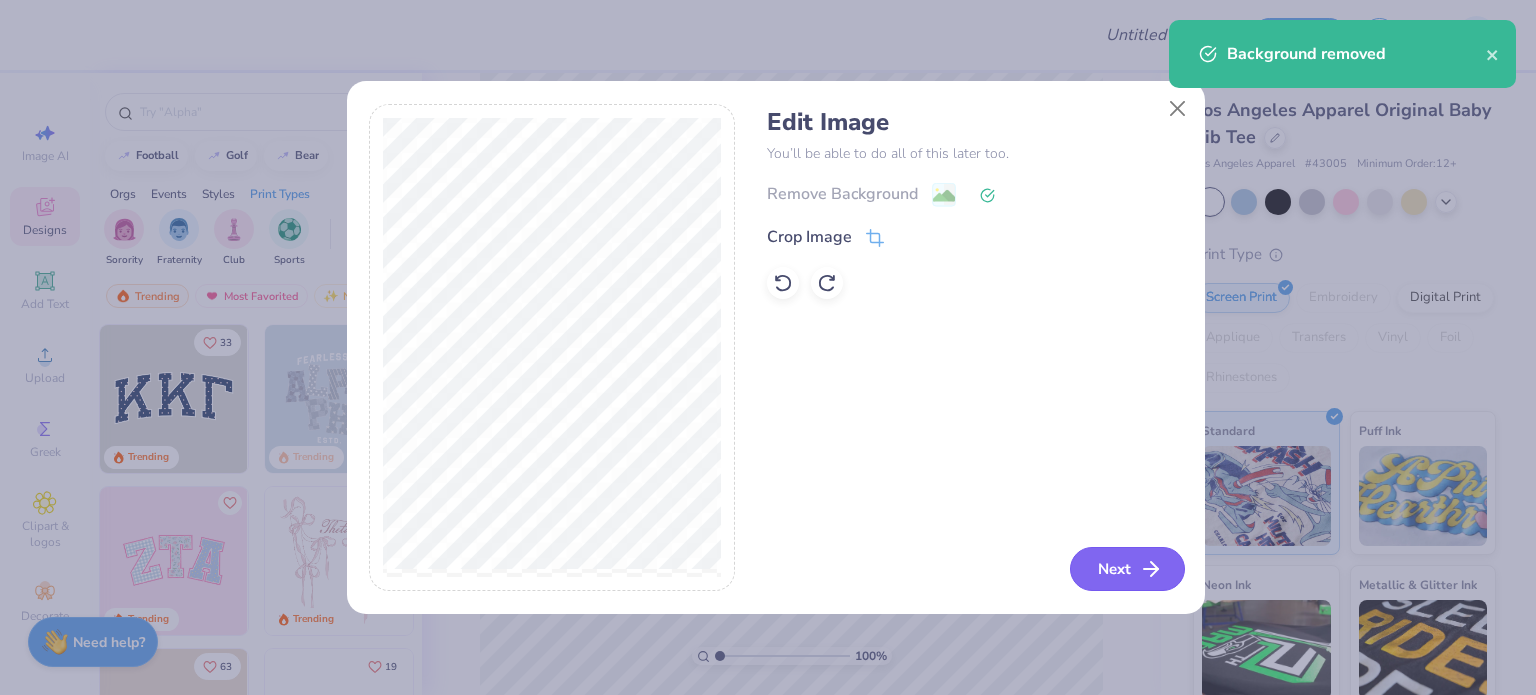 click on "Next" at bounding box center [1127, 569] 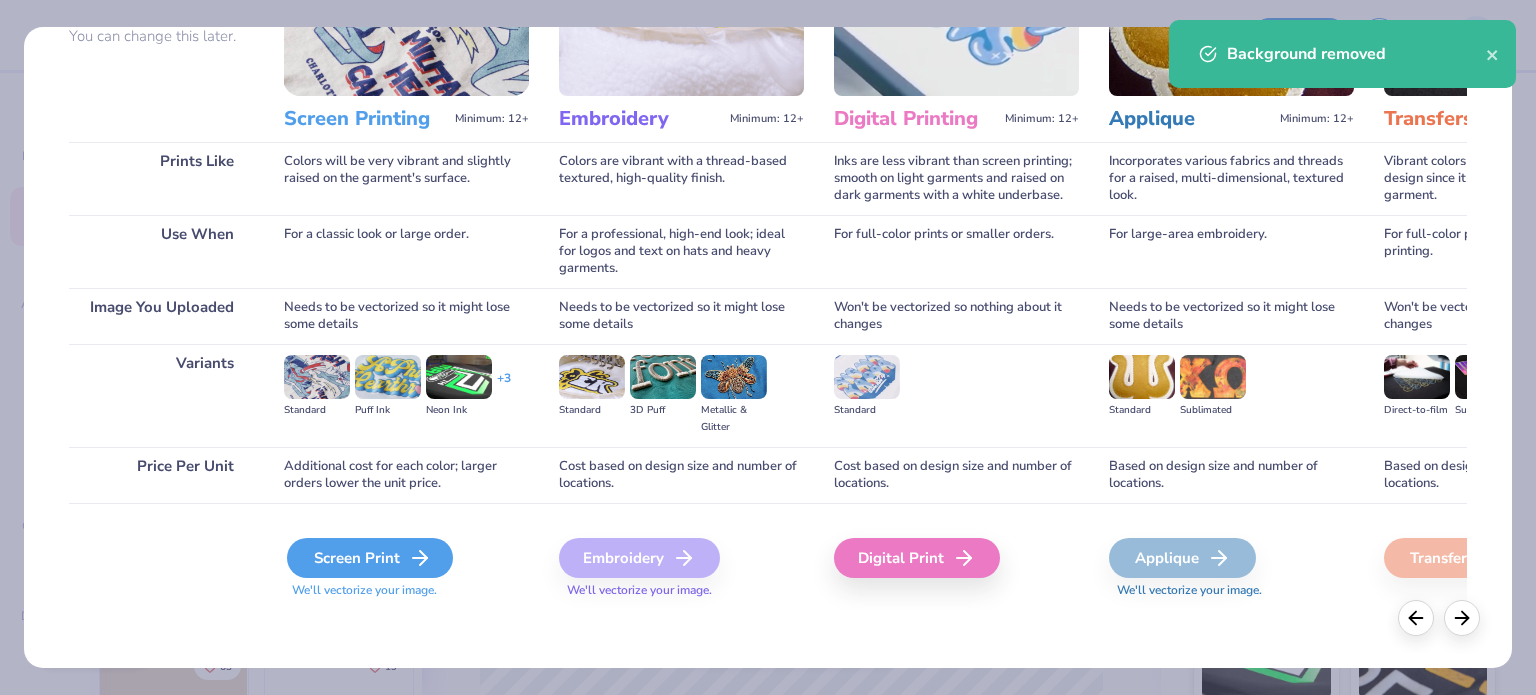 scroll, scrollTop: 201, scrollLeft: 0, axis: vertical 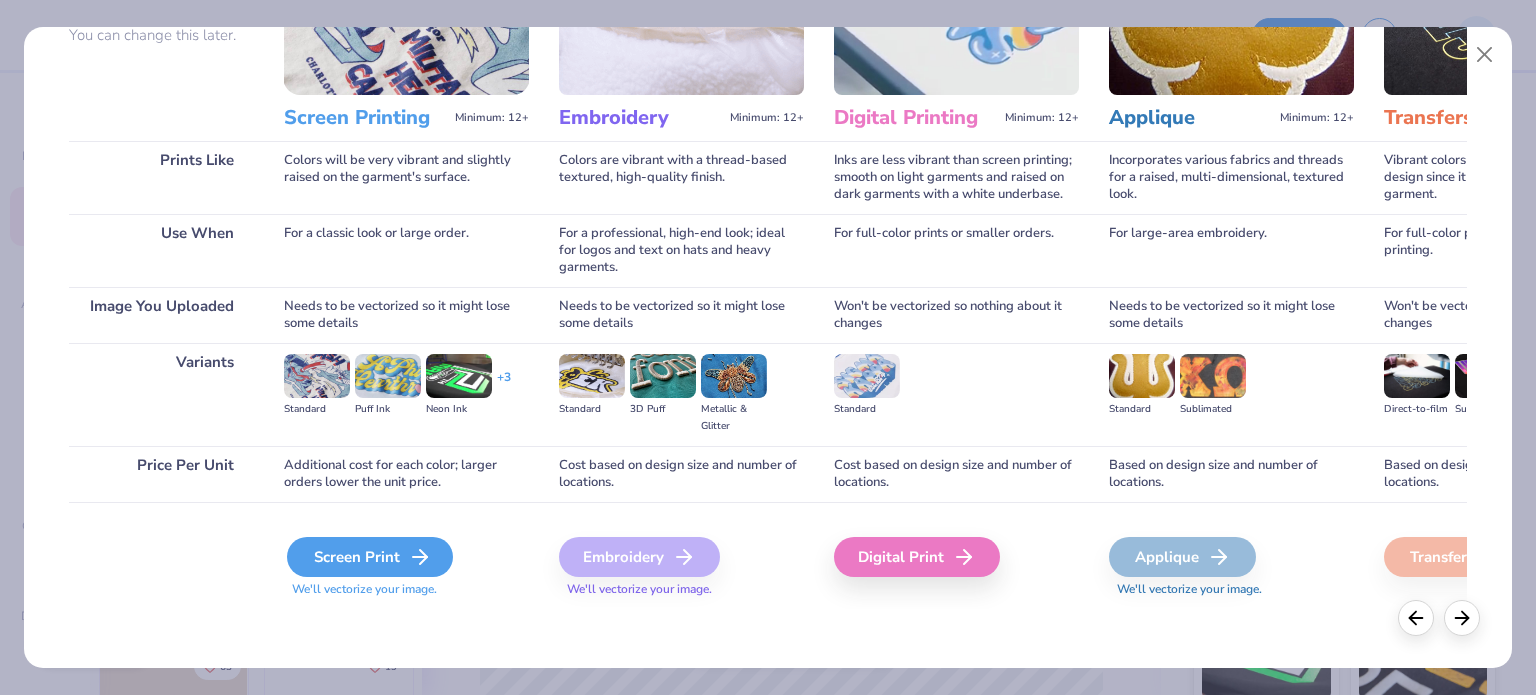 click on "Screen Print" at bounding box center [370, 557] 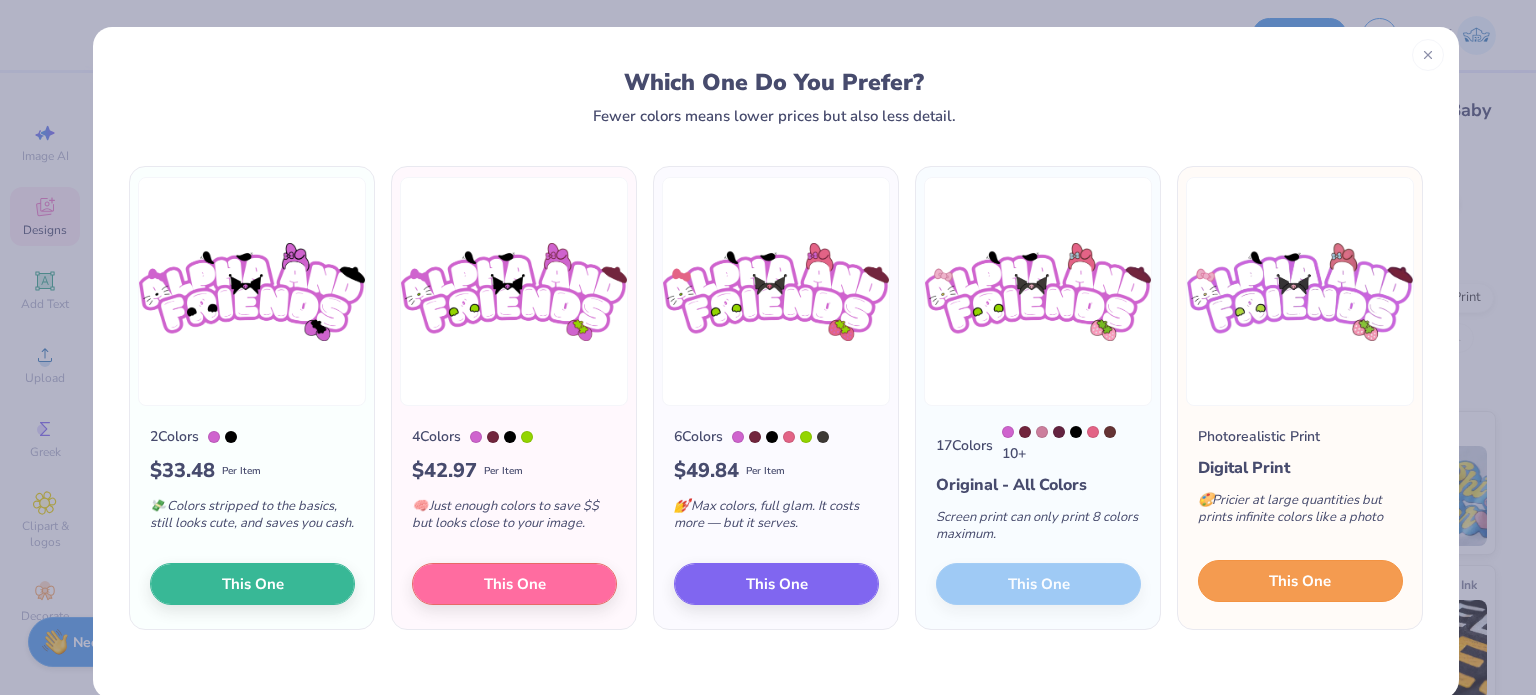 click on "This One" at bounding box center [1300, 581] 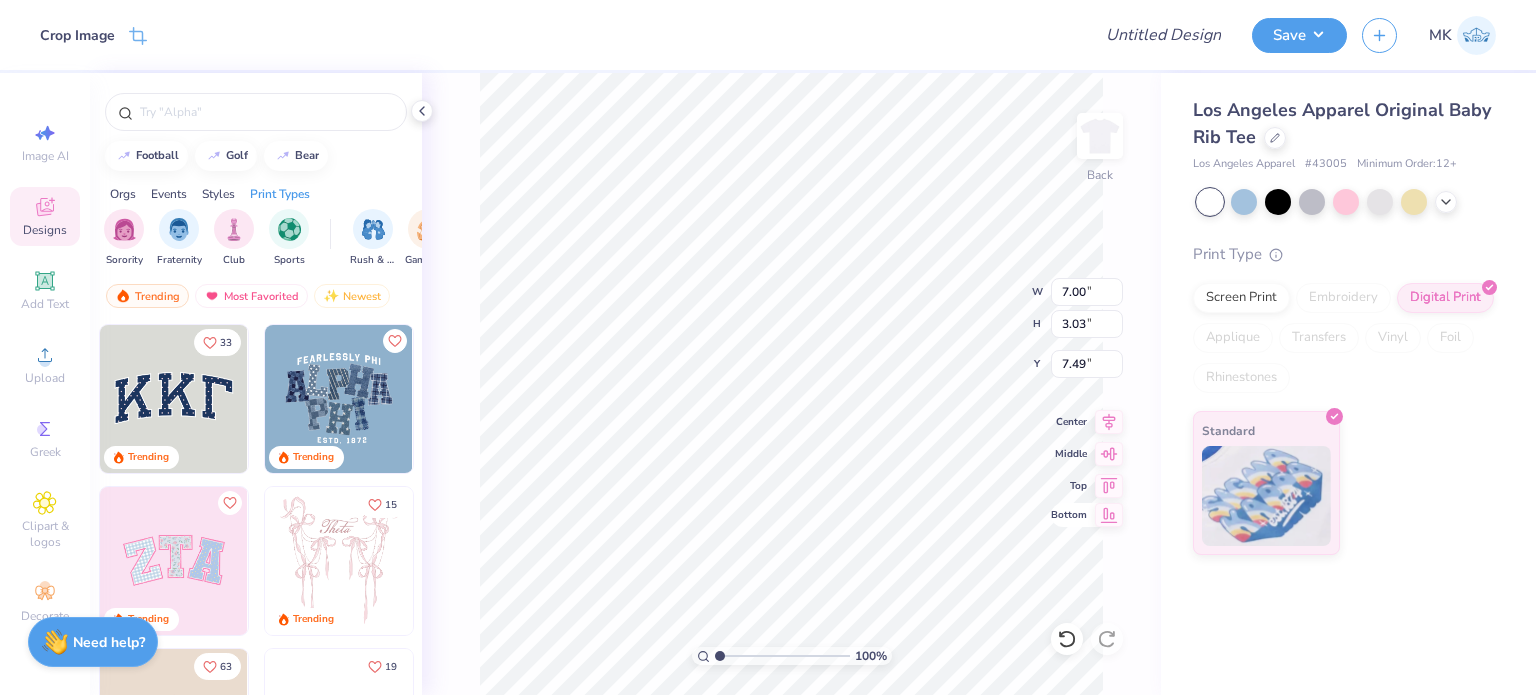 type on "2.49" 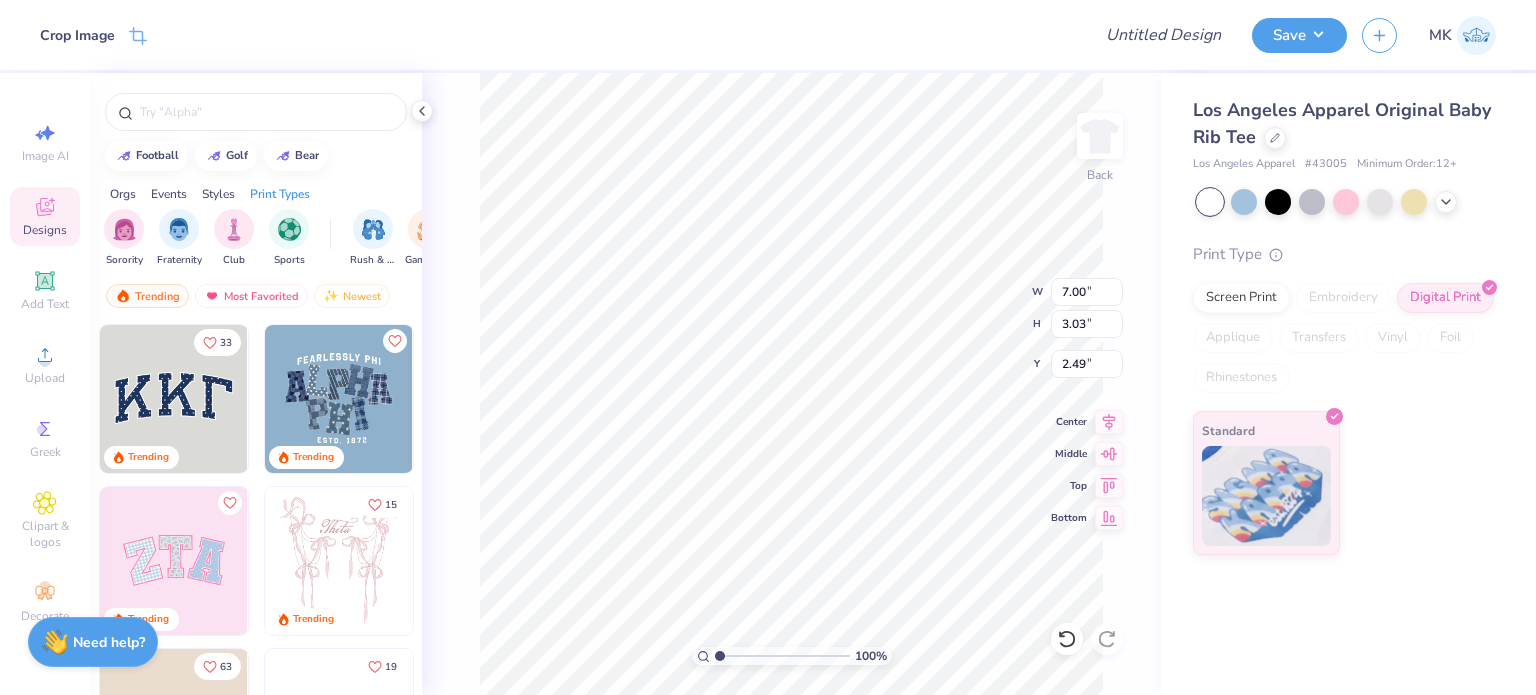 type on "2.43" 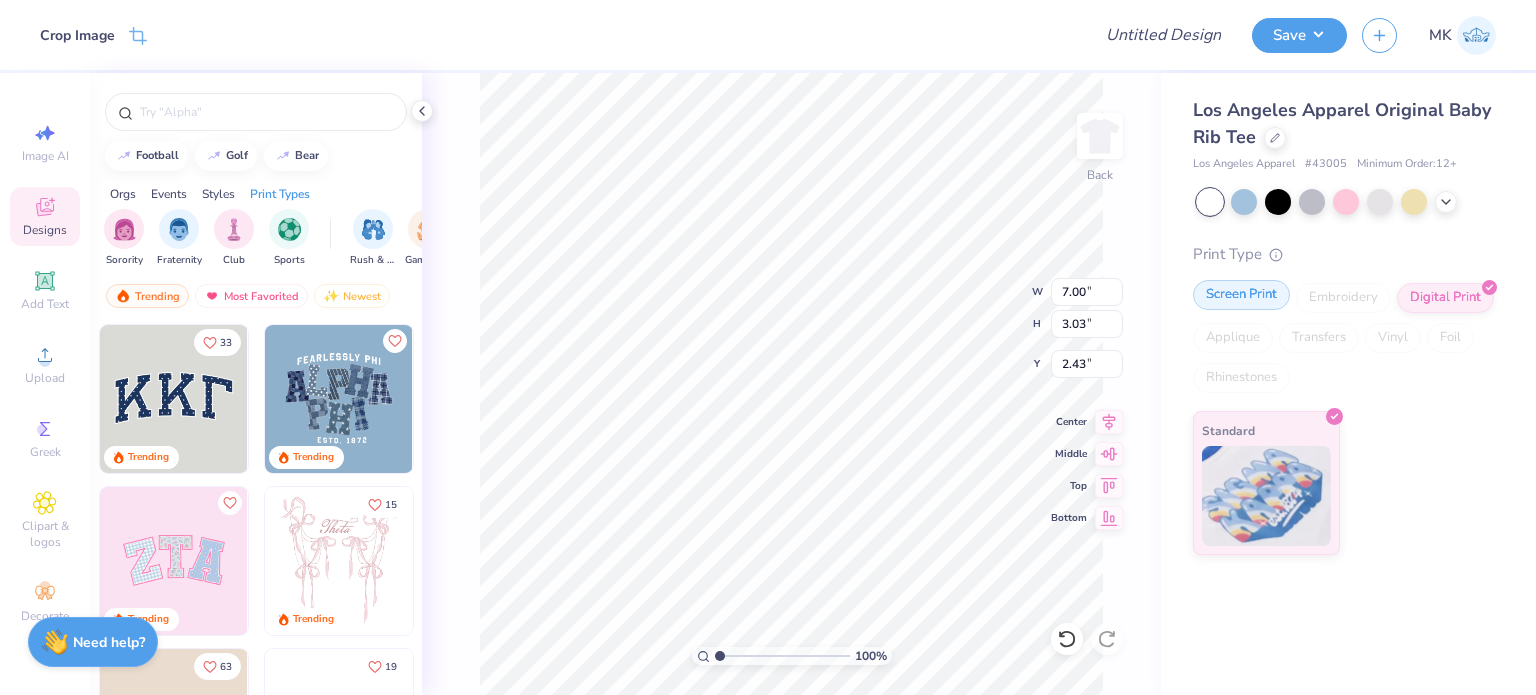 click on "Screen Print" at bounding box center (1241, 295) 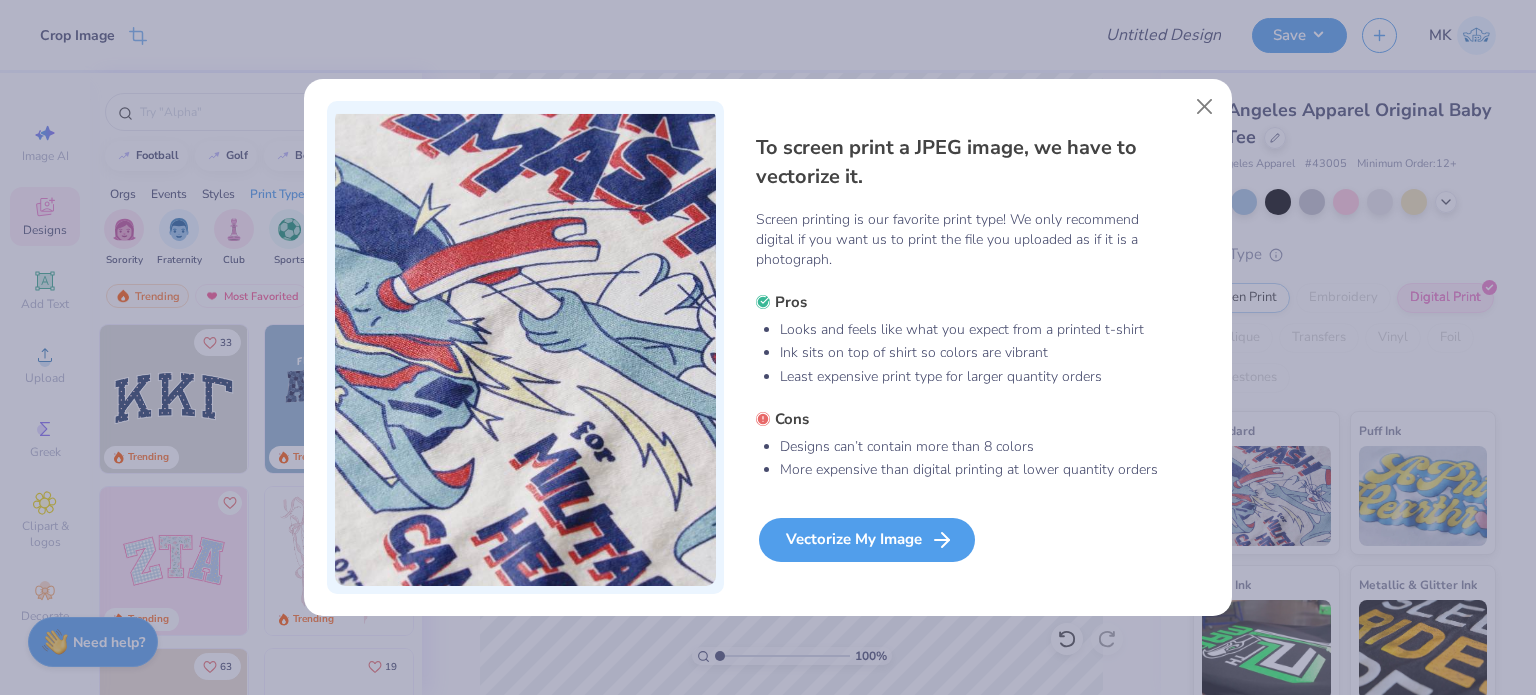 click on "Vectorize My Image" at bounding box center [867, 540] 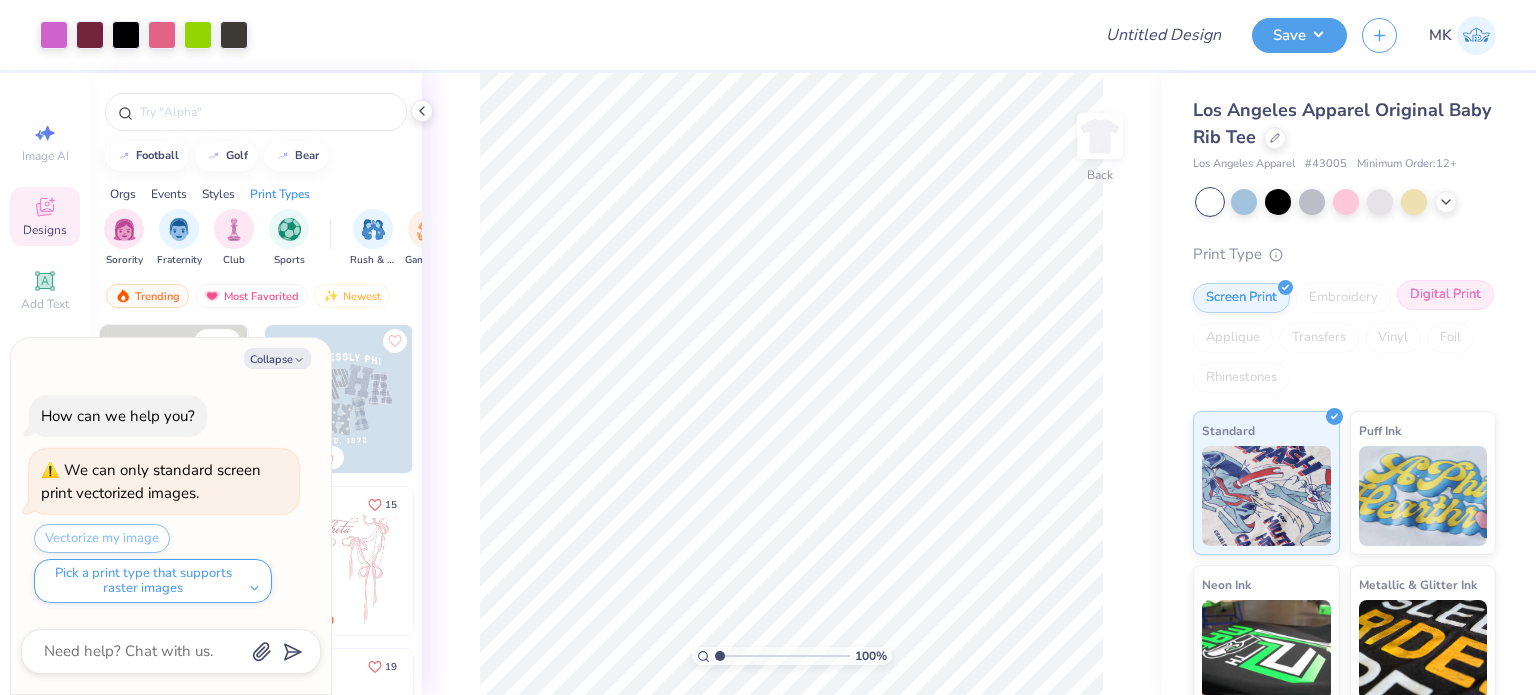 click on "Digital Print" at bounding box center (1445, 295) 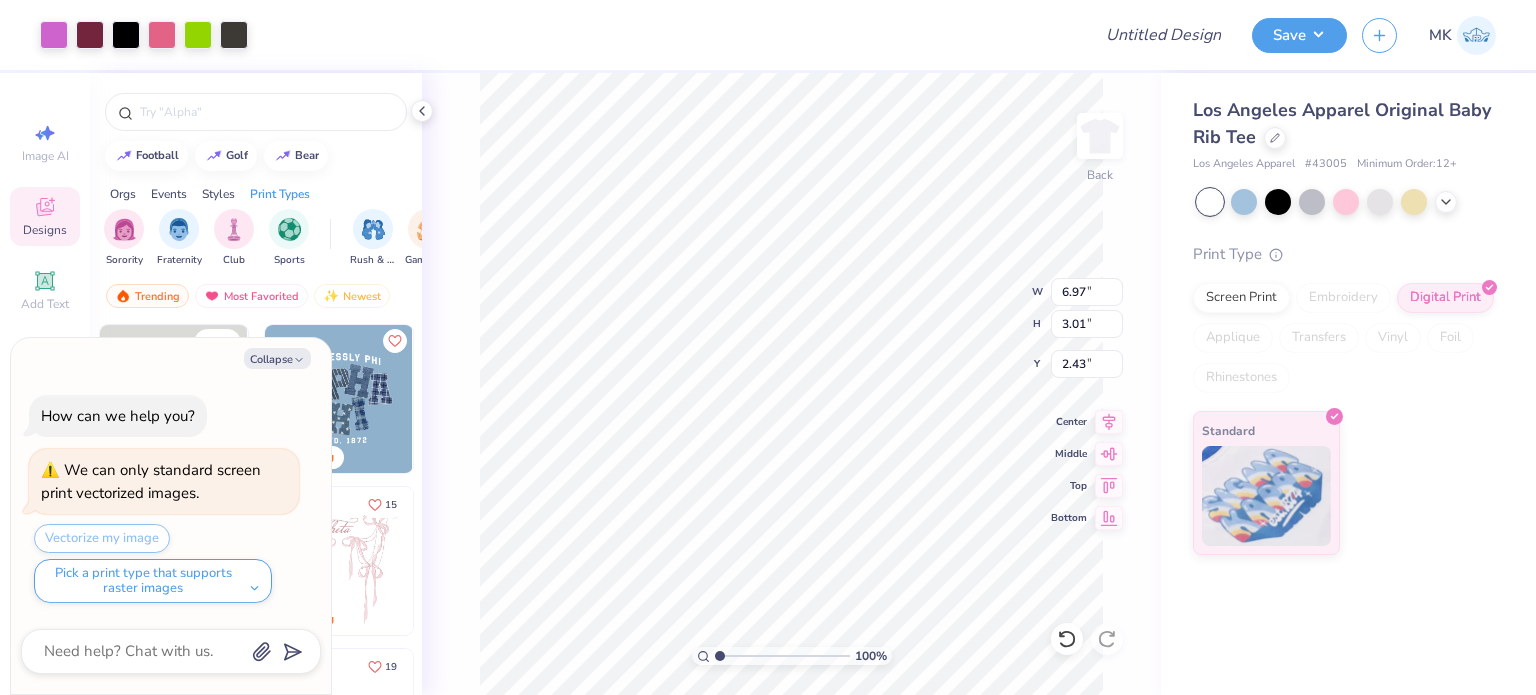 type on "x" 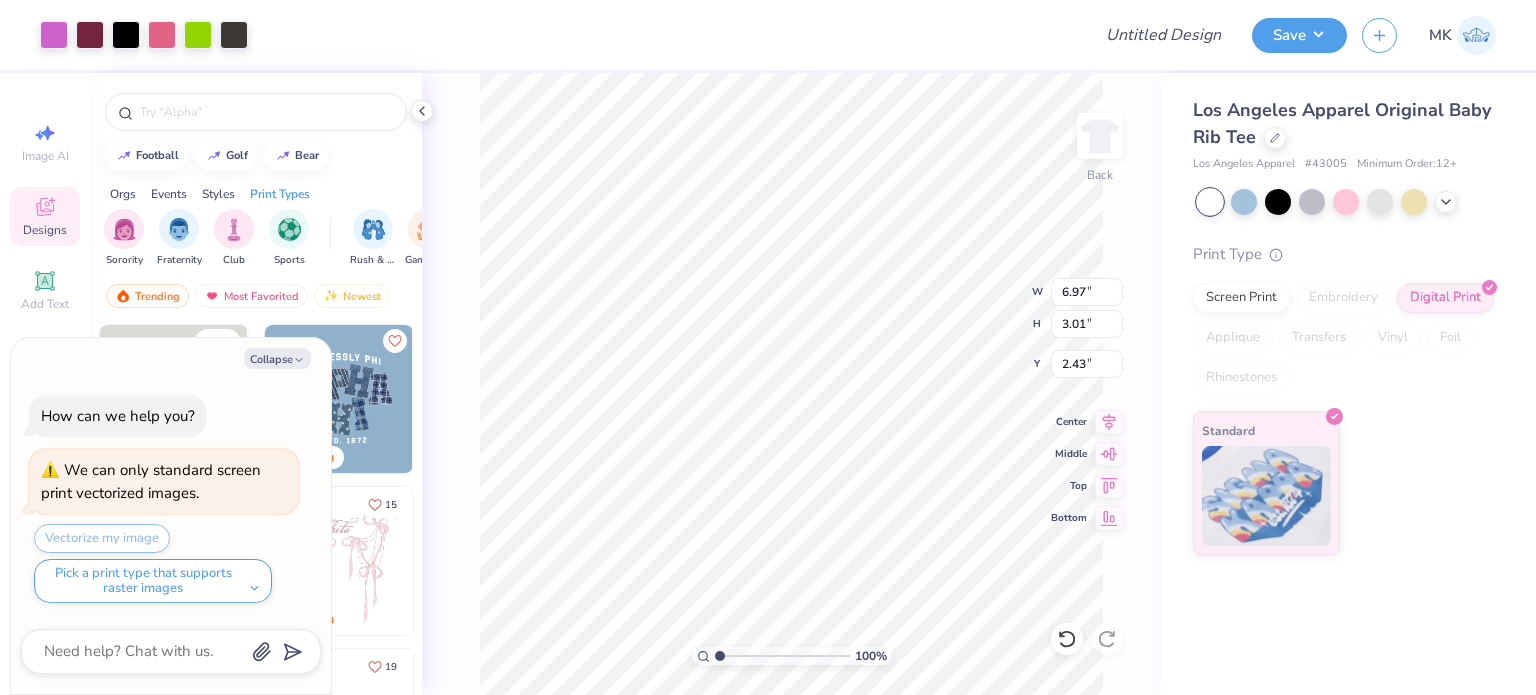 type on "2.53" 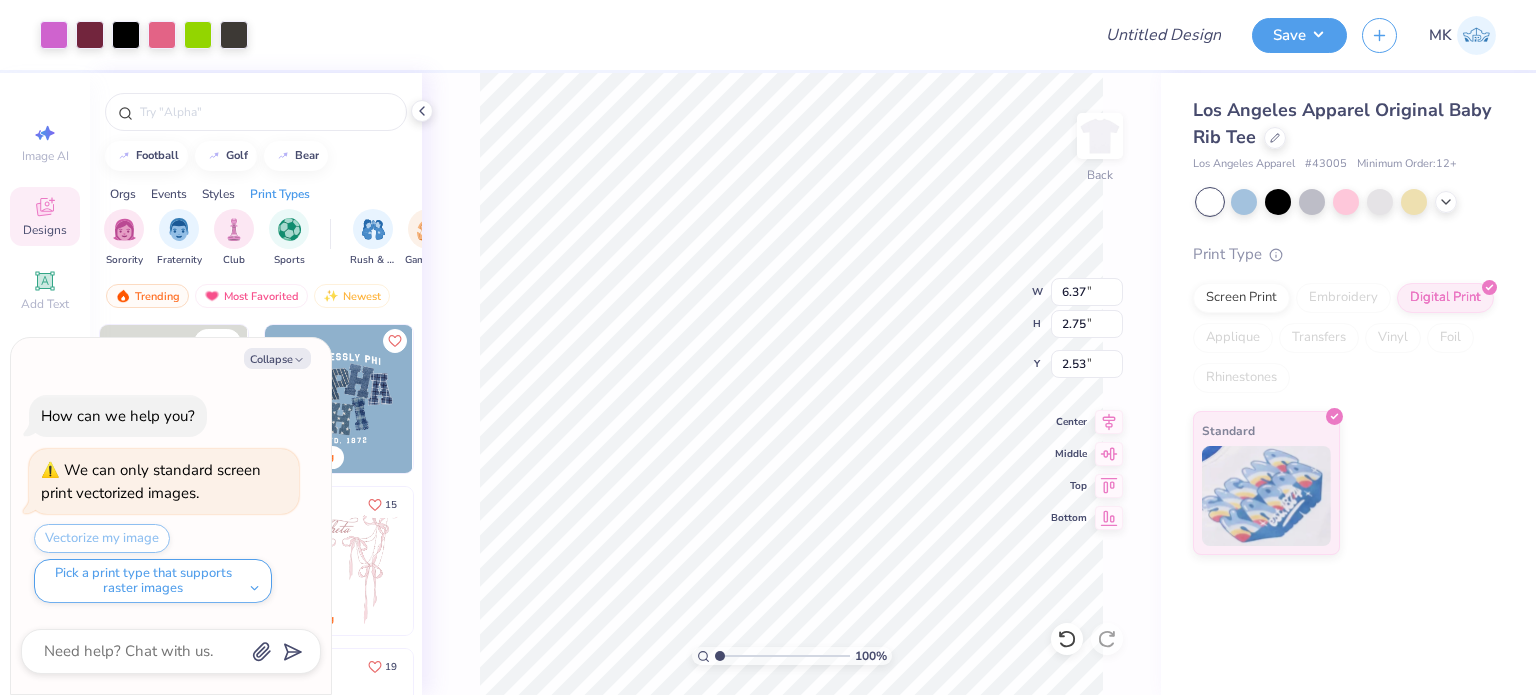 type on "x" 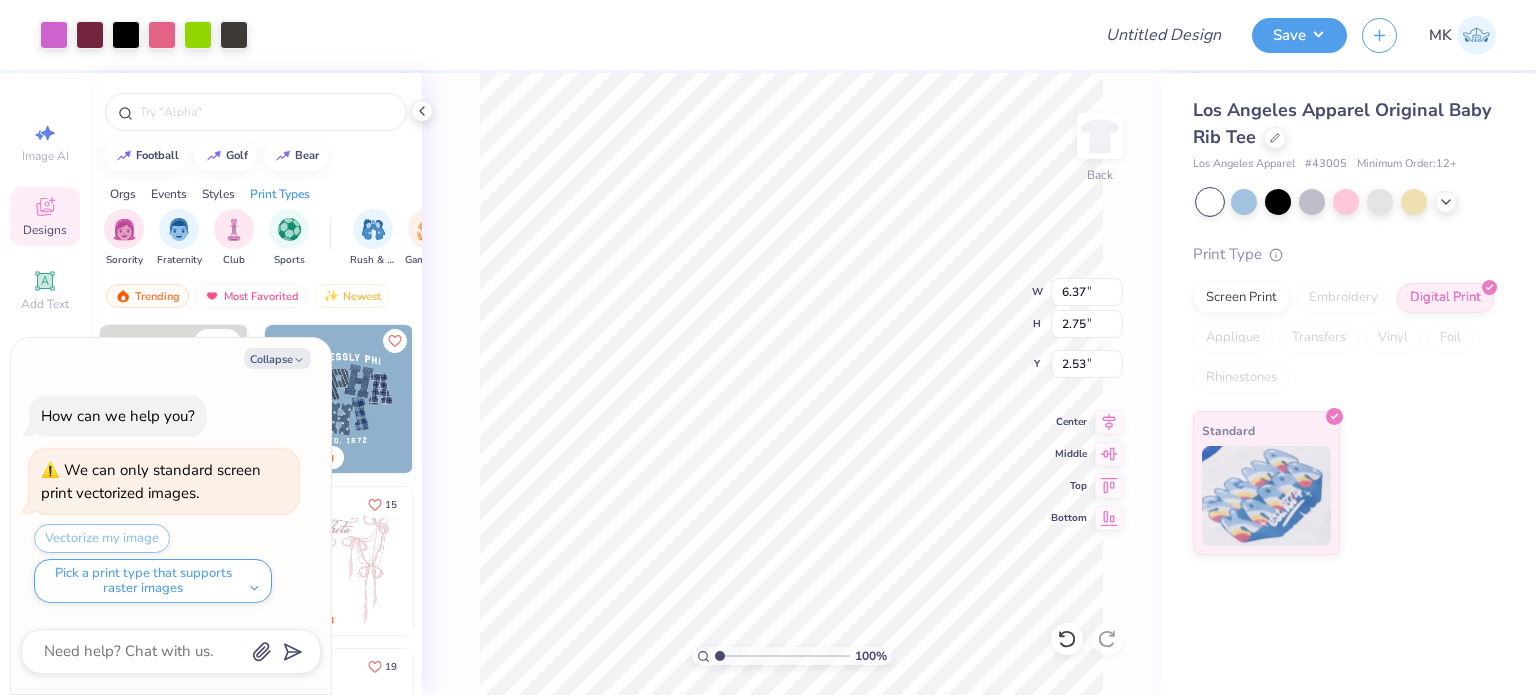 type on "6.37" 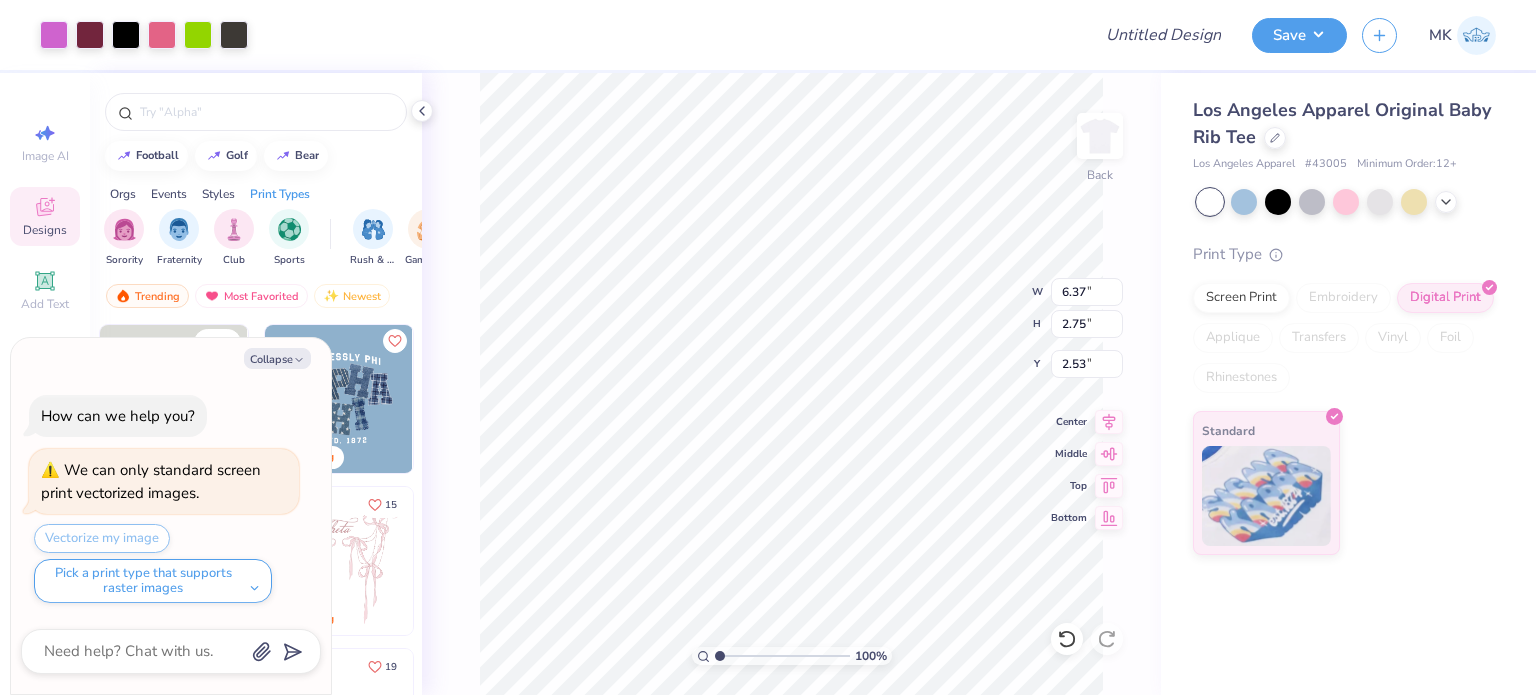 type on "2.75" 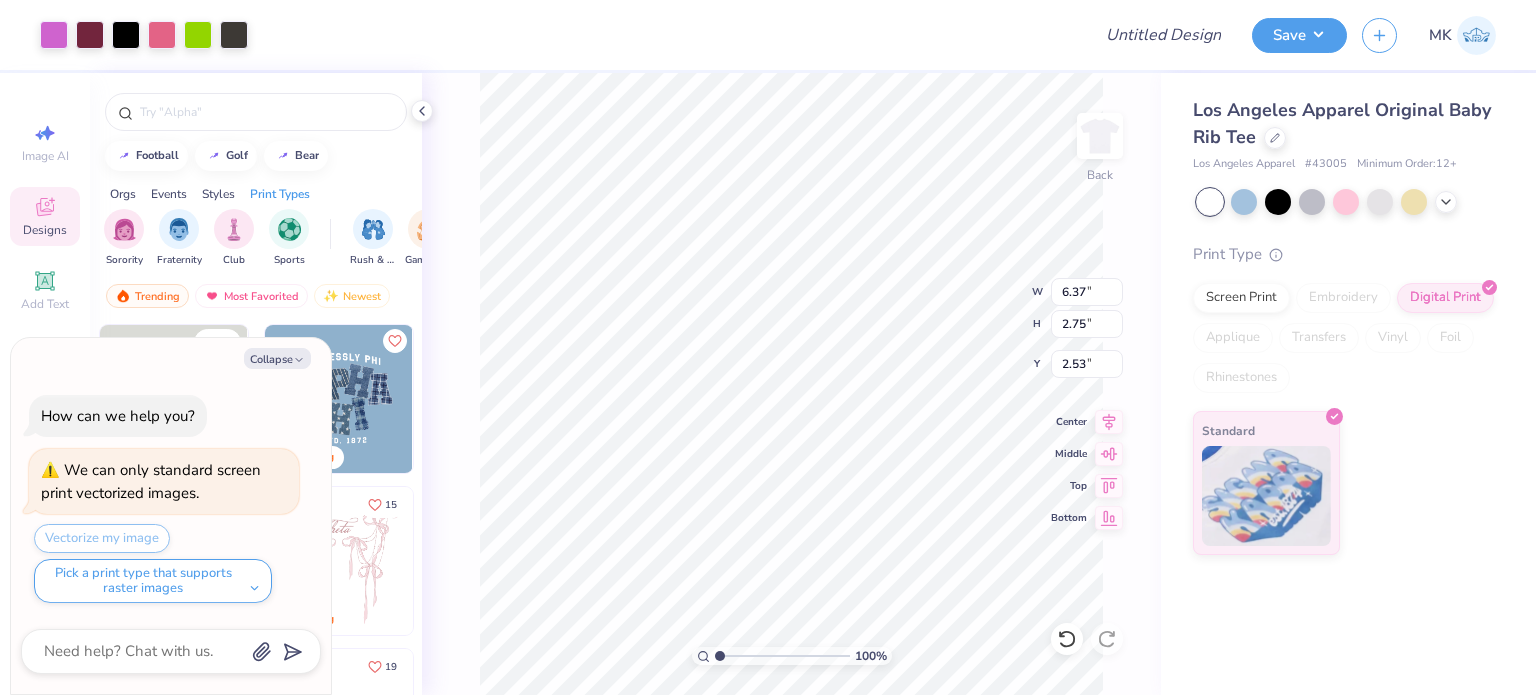 type on "x" 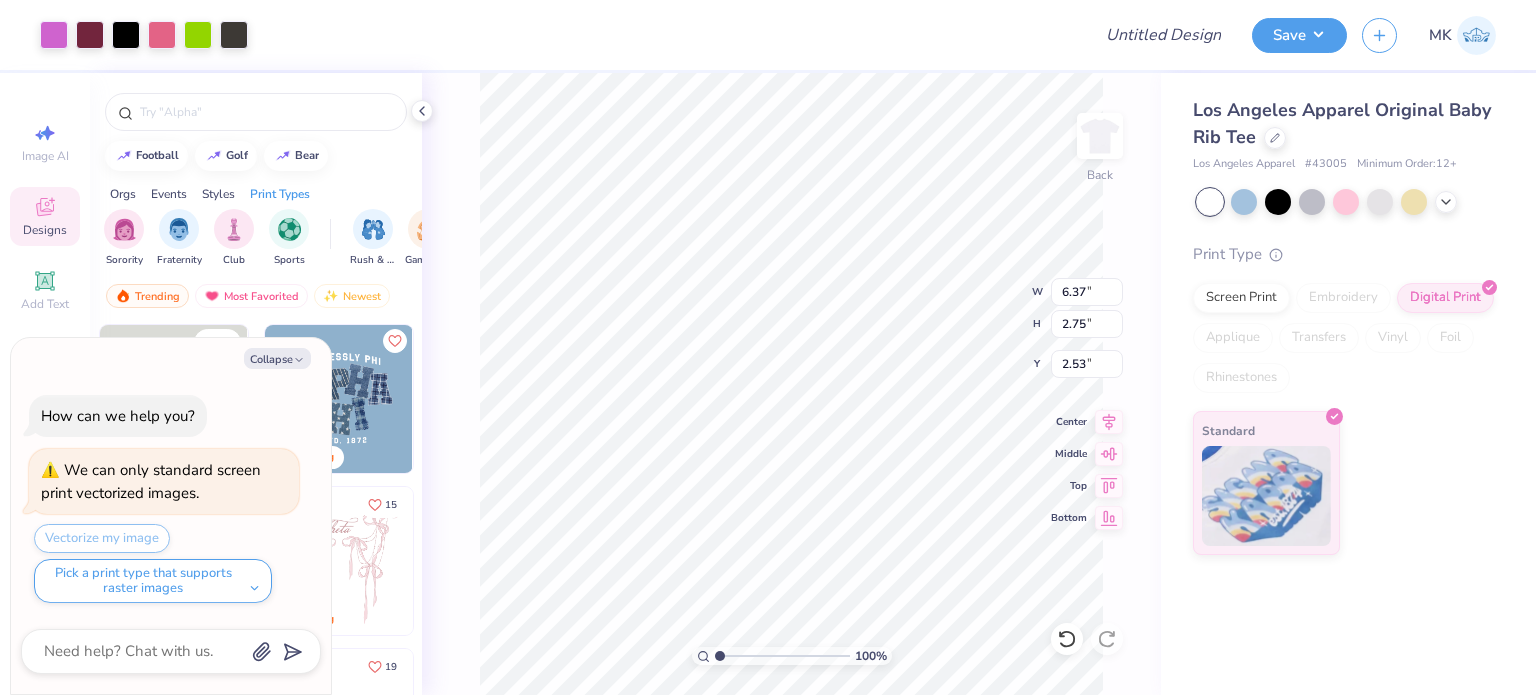 type on "2.50" 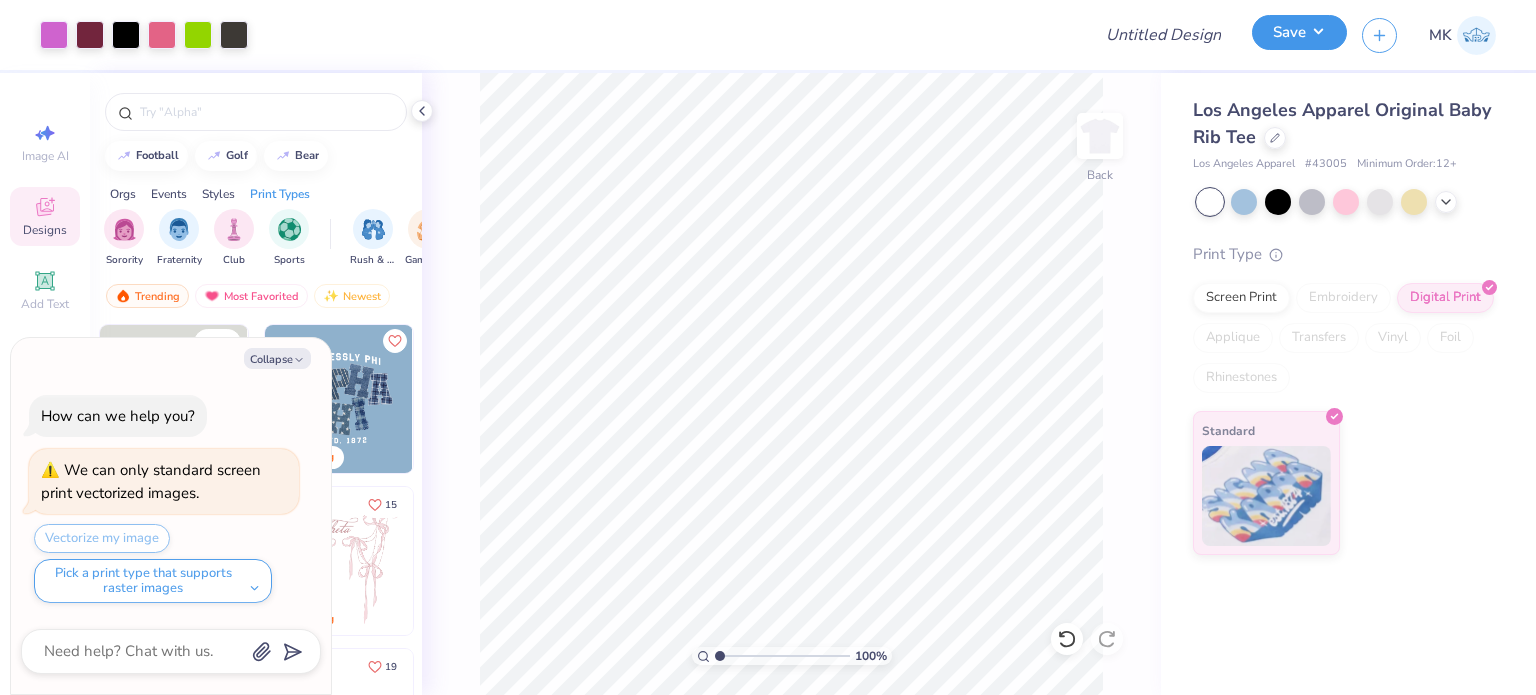 click on "Save" at bounding box center (1299, 32) 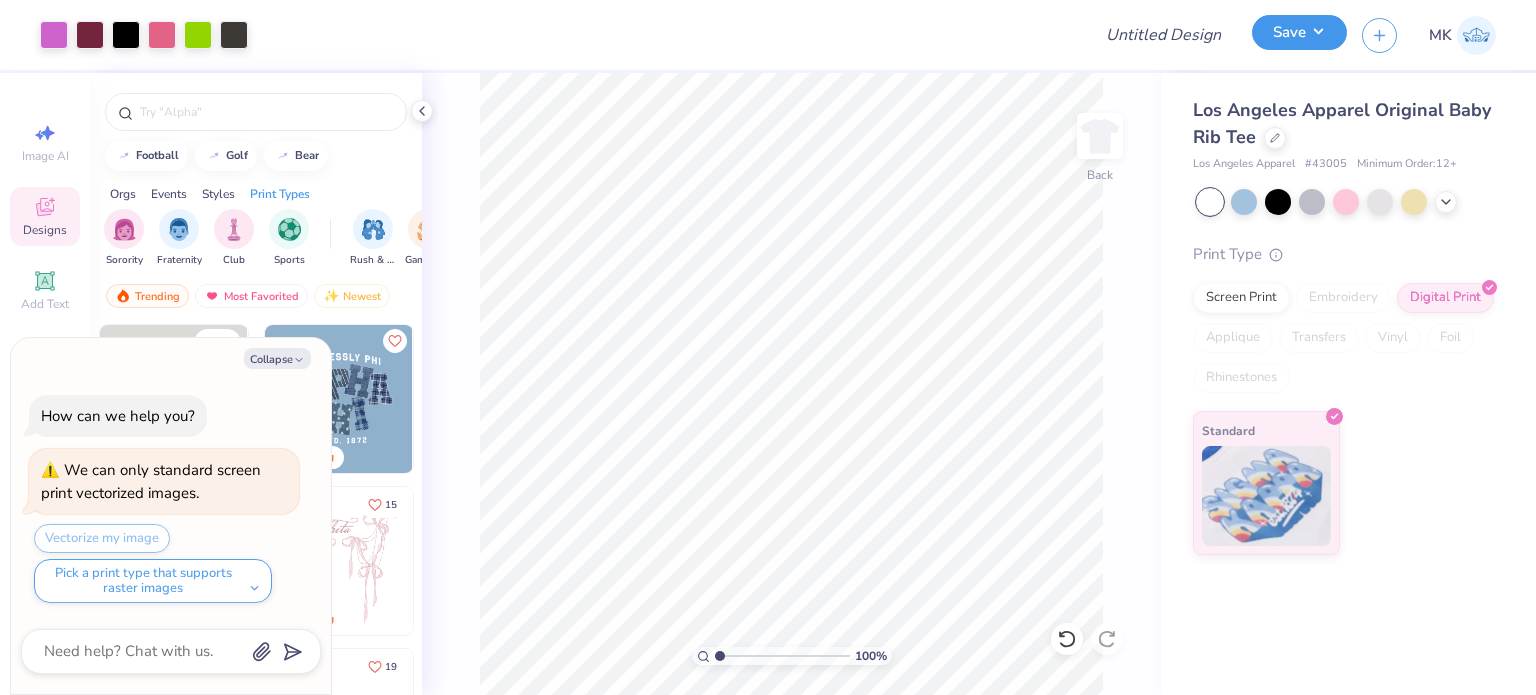 type on "x" 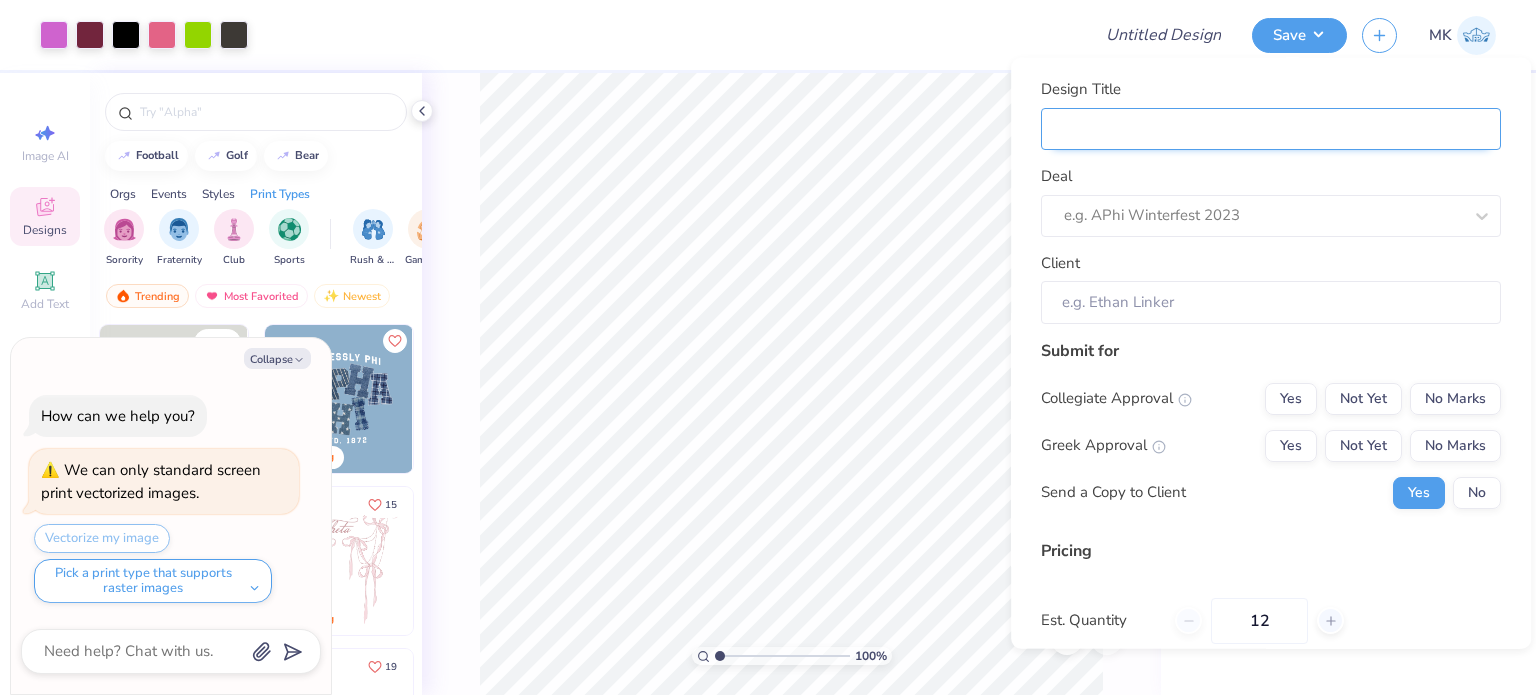 click on "Design Title" at bounding box center [1271, 128] 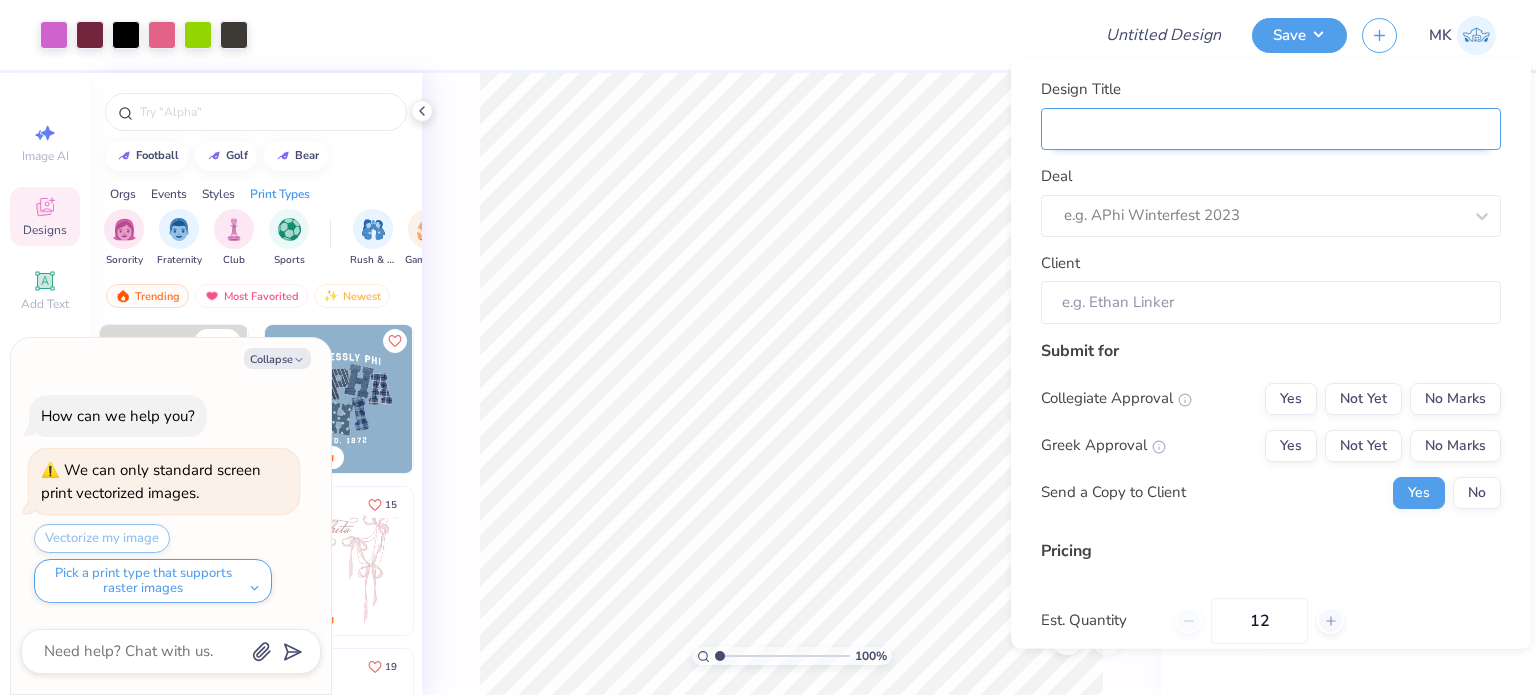 paste on "[FIRST] [LAST]" 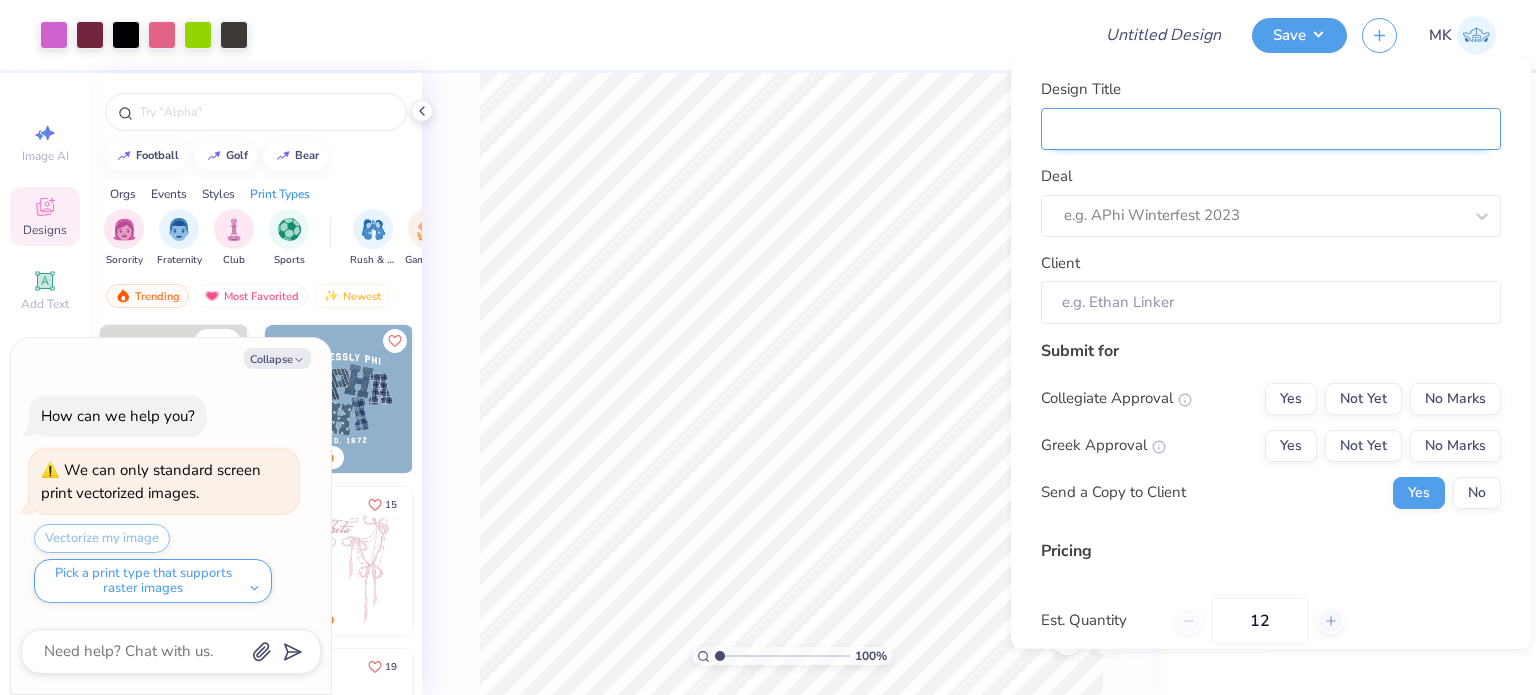 type on "[FIRST] [LAST]" 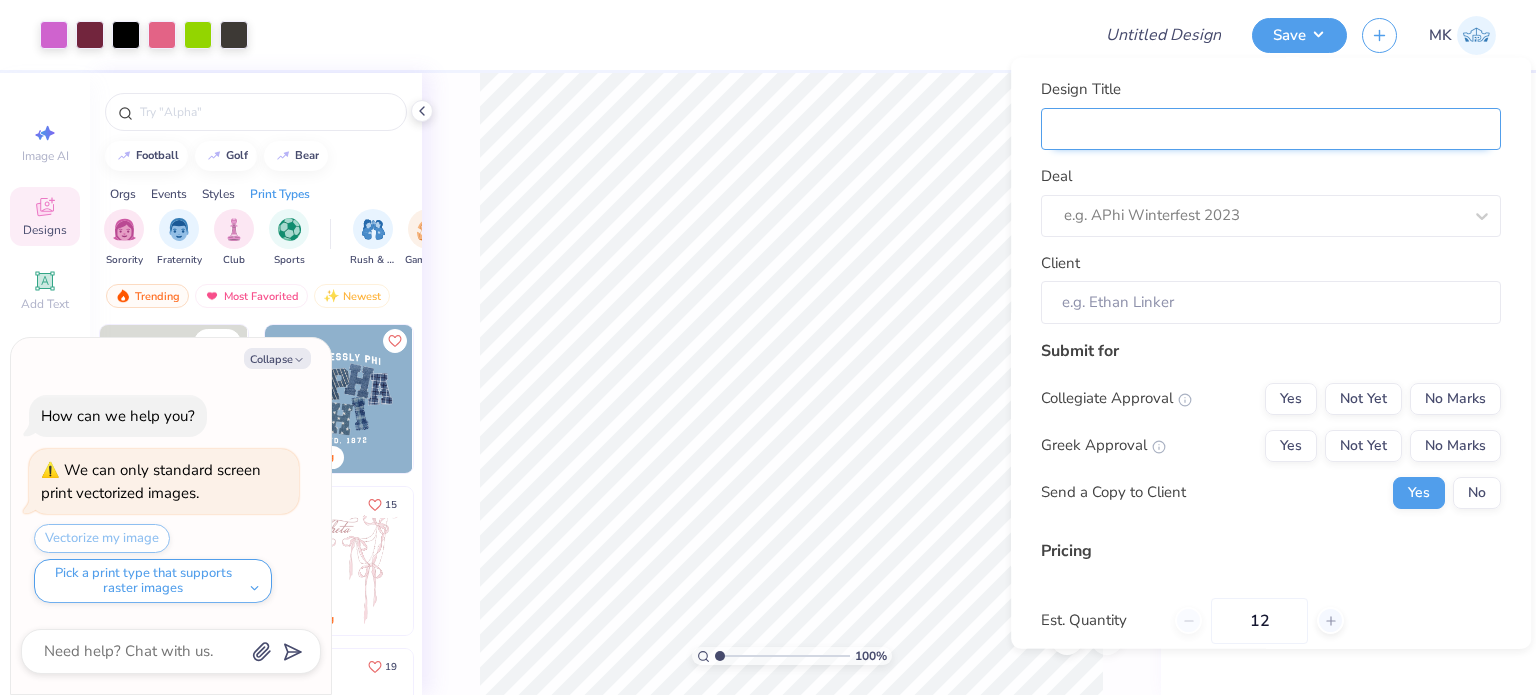 type on "x" 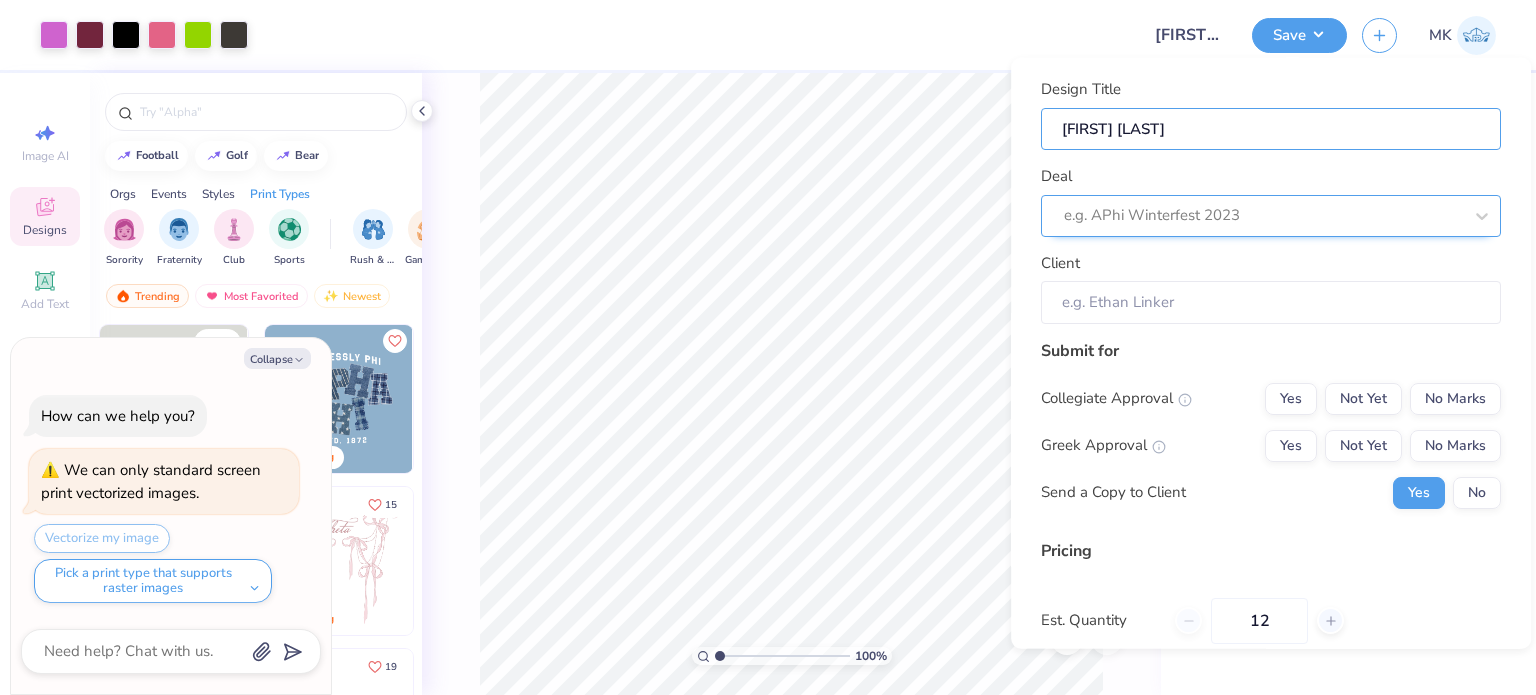 type on "[FIRST] [LAST]" 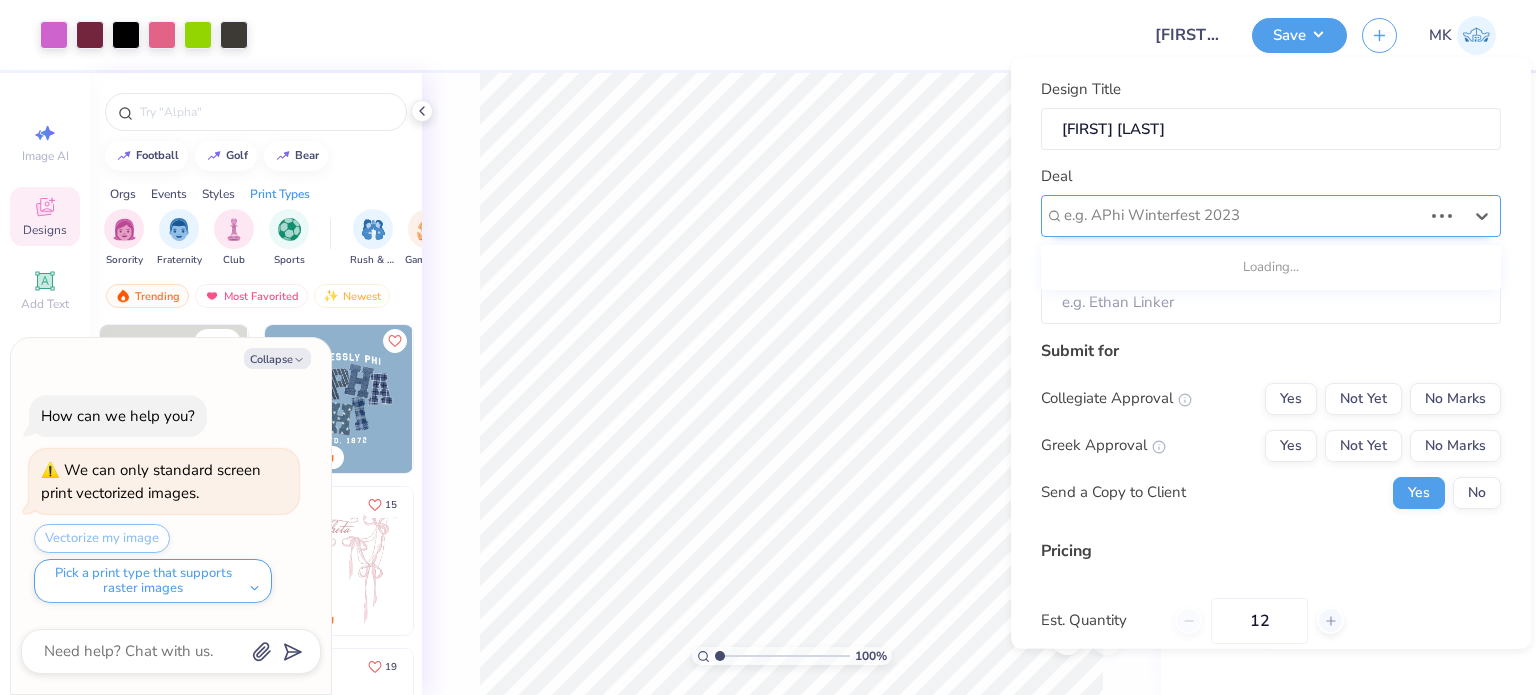click on "e.g. APhi Winterfest 2023" at bounding box center (1243, 215) 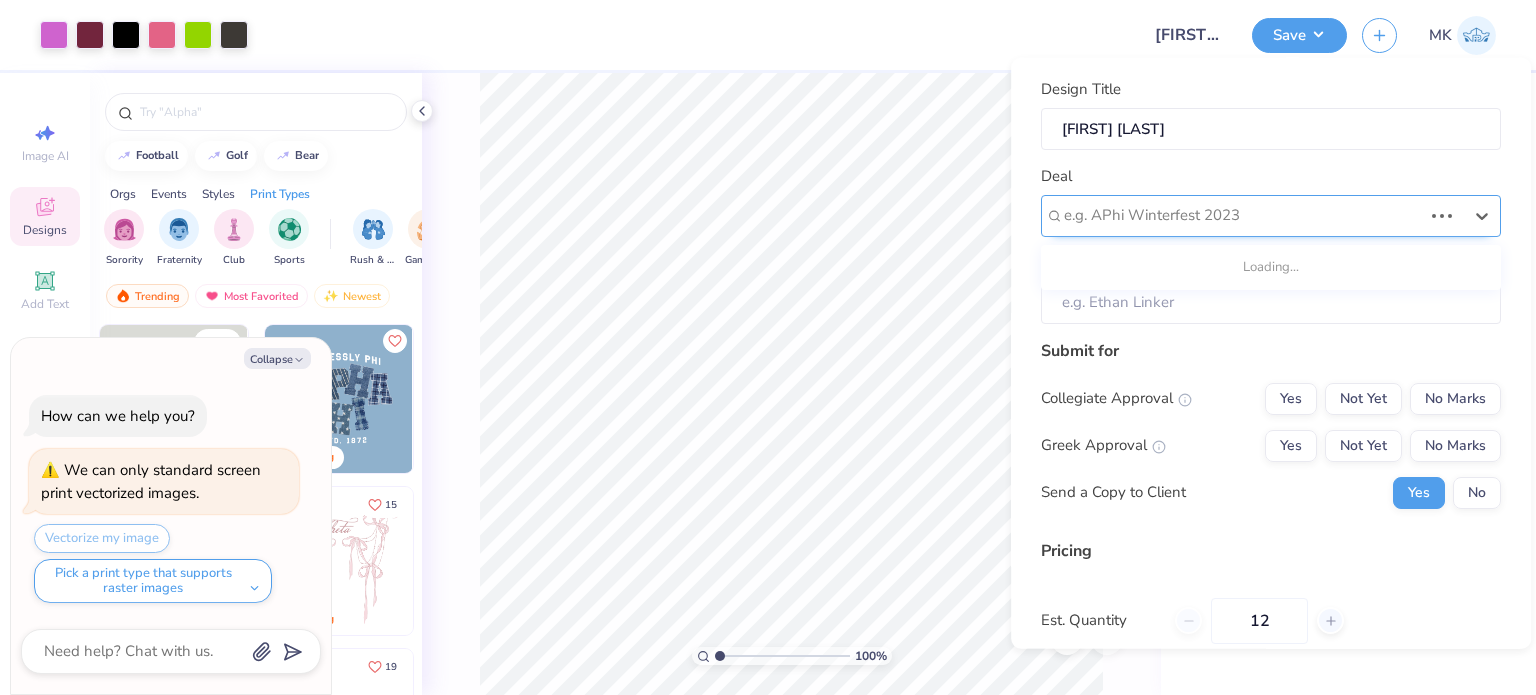 paste on "[FIRST] [LAST]" 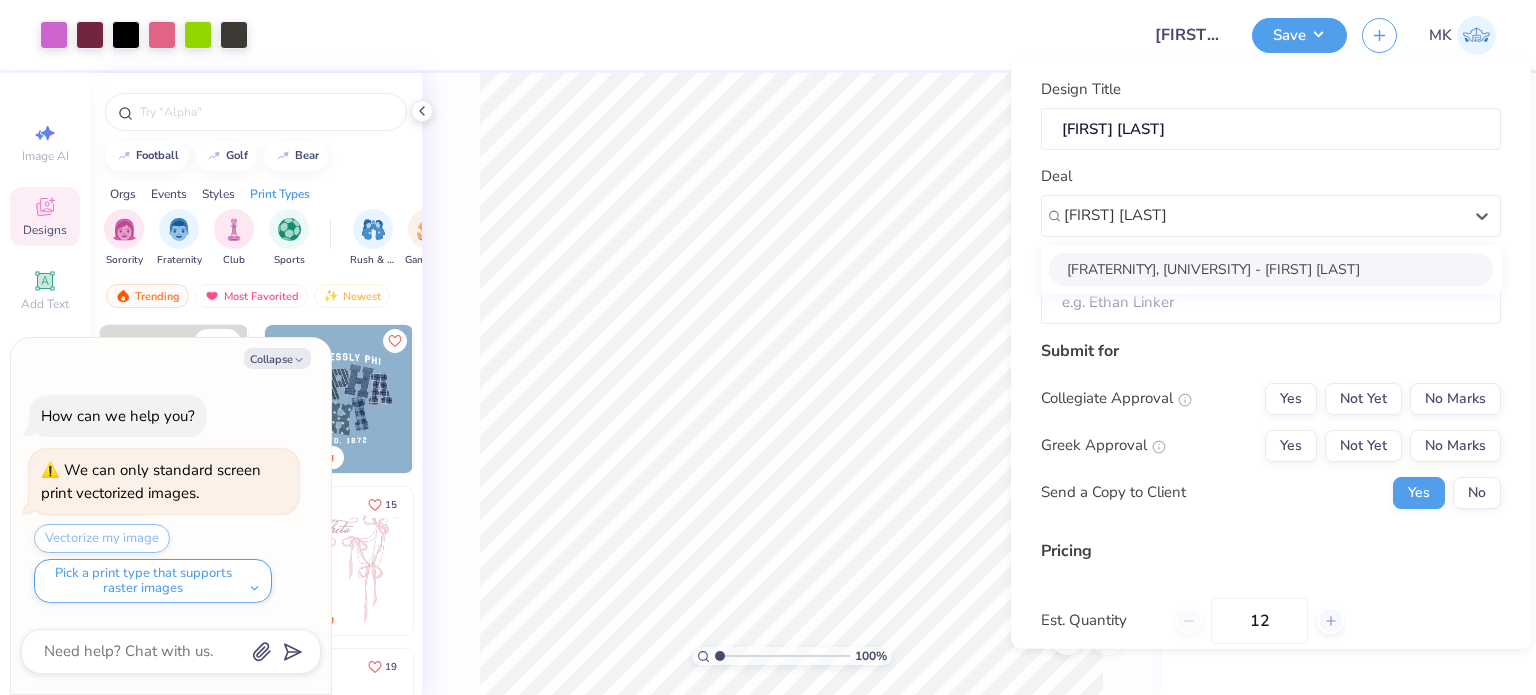 click on "[FRATERNITY], [UNIVERSITY] - [FIRST] [LAST]" at bounding box center (1271, 268) 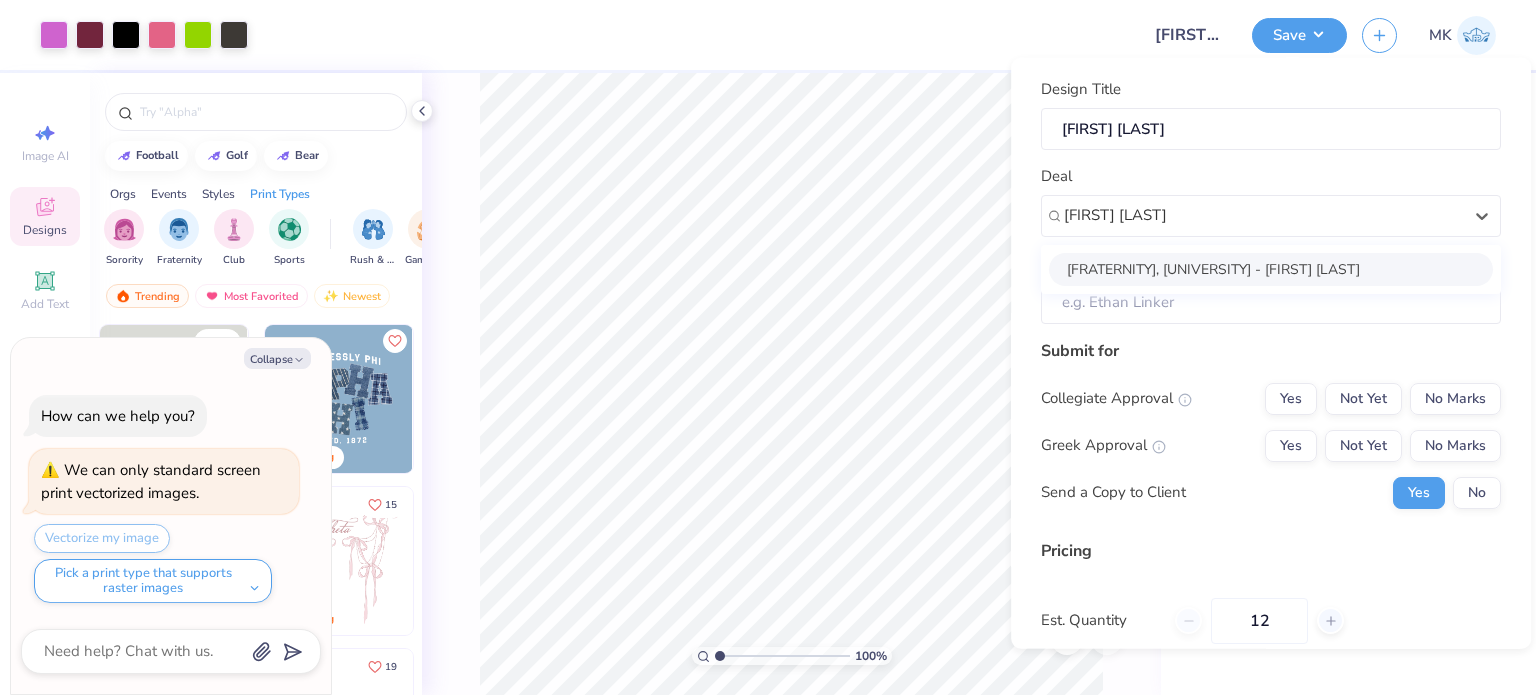 type on "[FIRST] [LAST]" 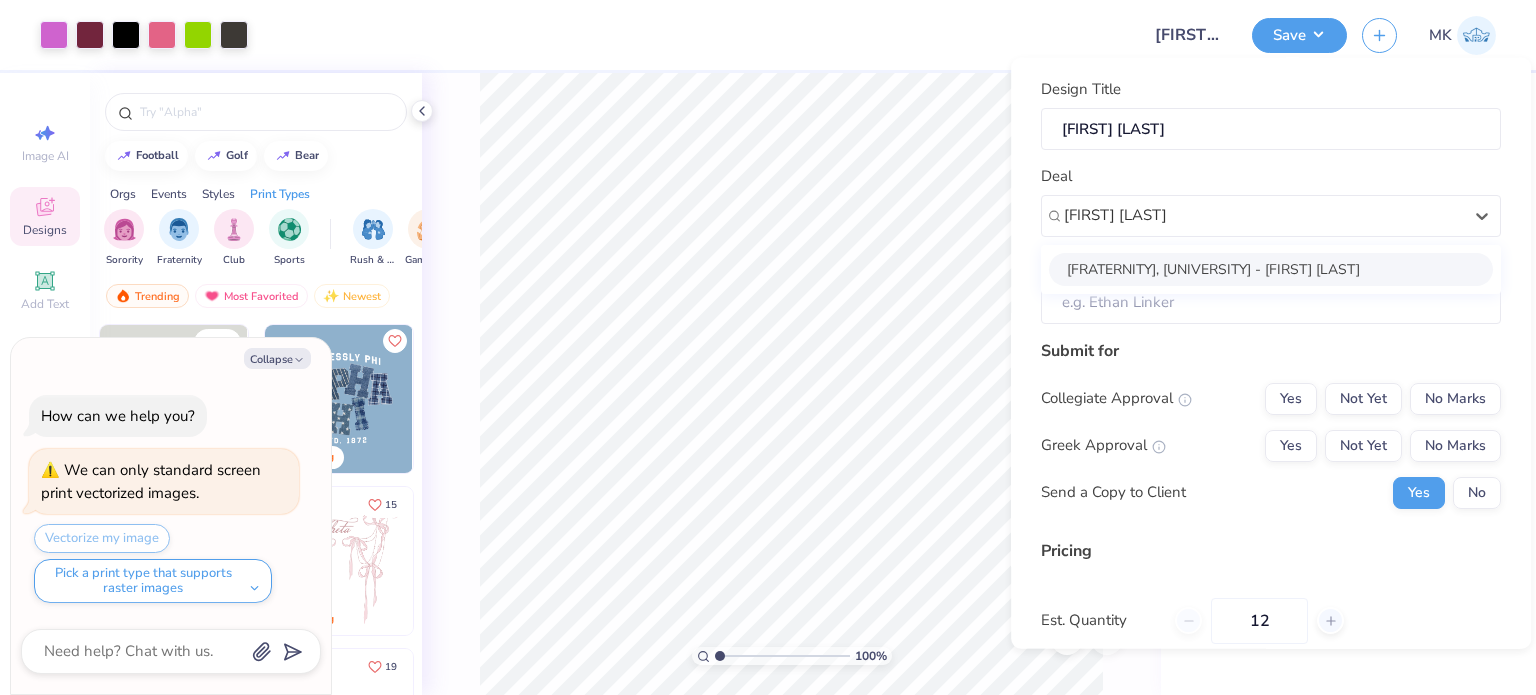 type on "x" 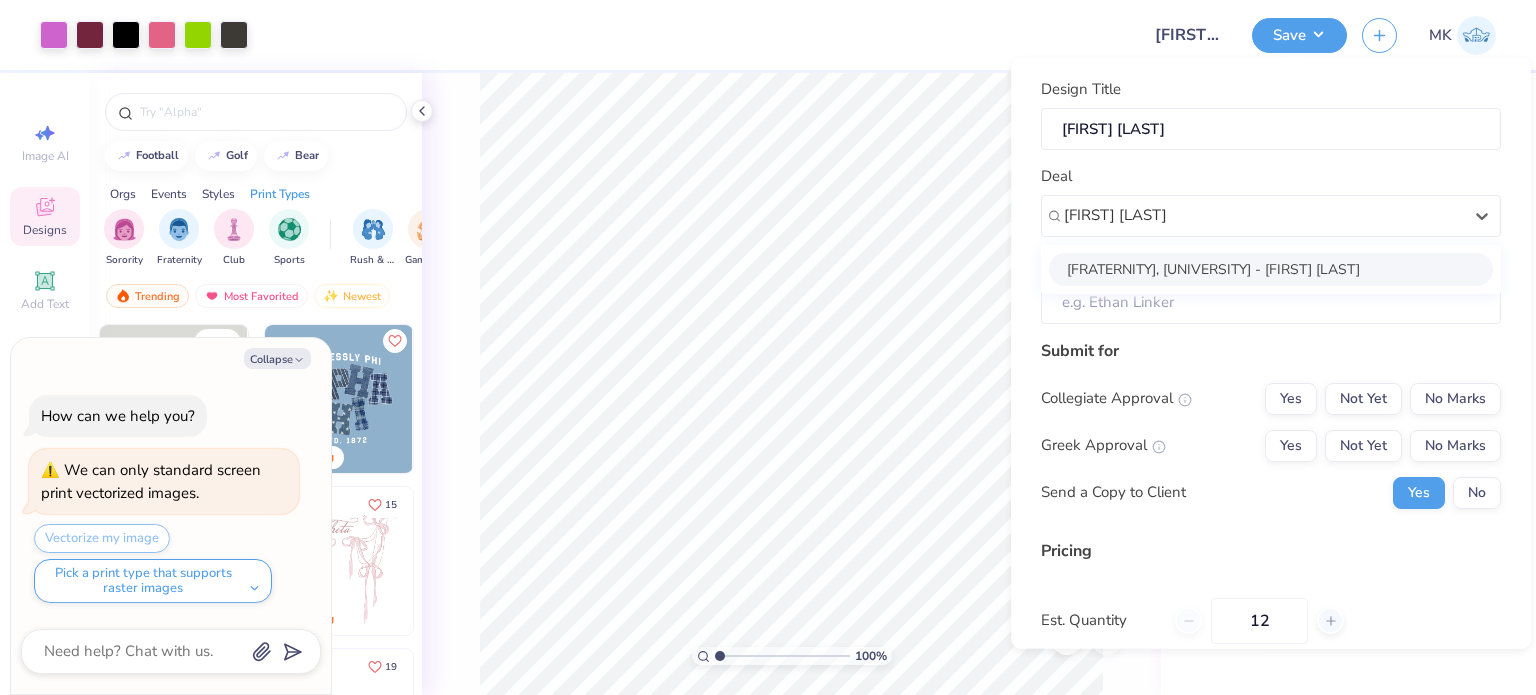 type 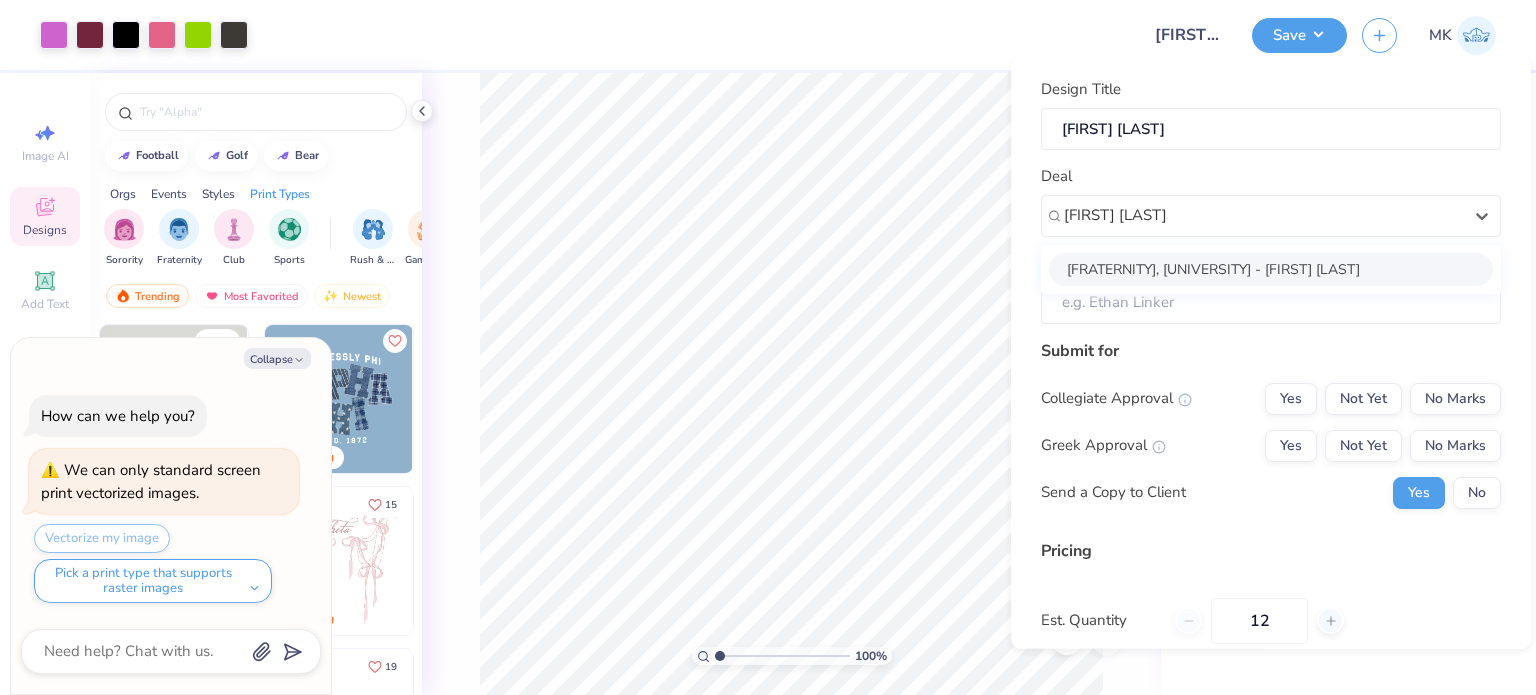 type on "[FIRST] [LAST]" 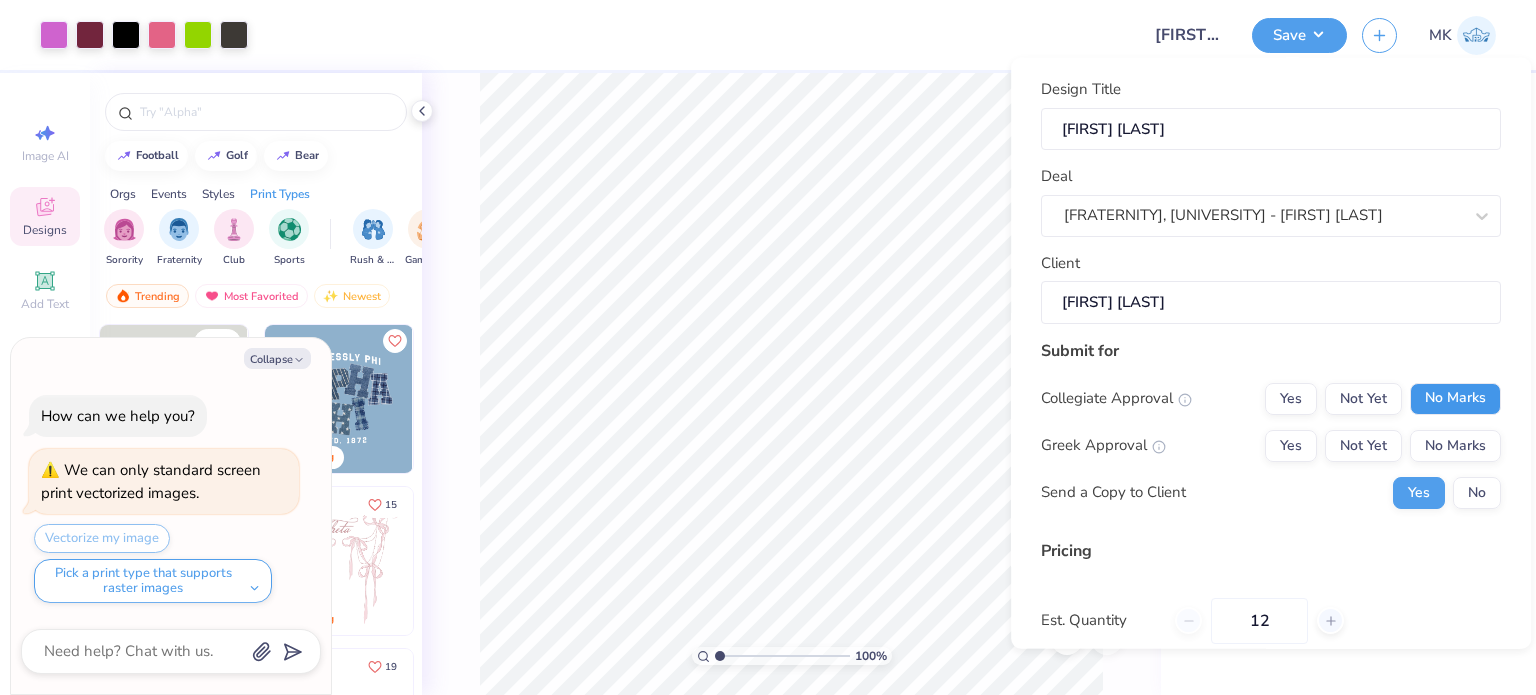 click on "No Marks" at bounding box center [1455, 398] 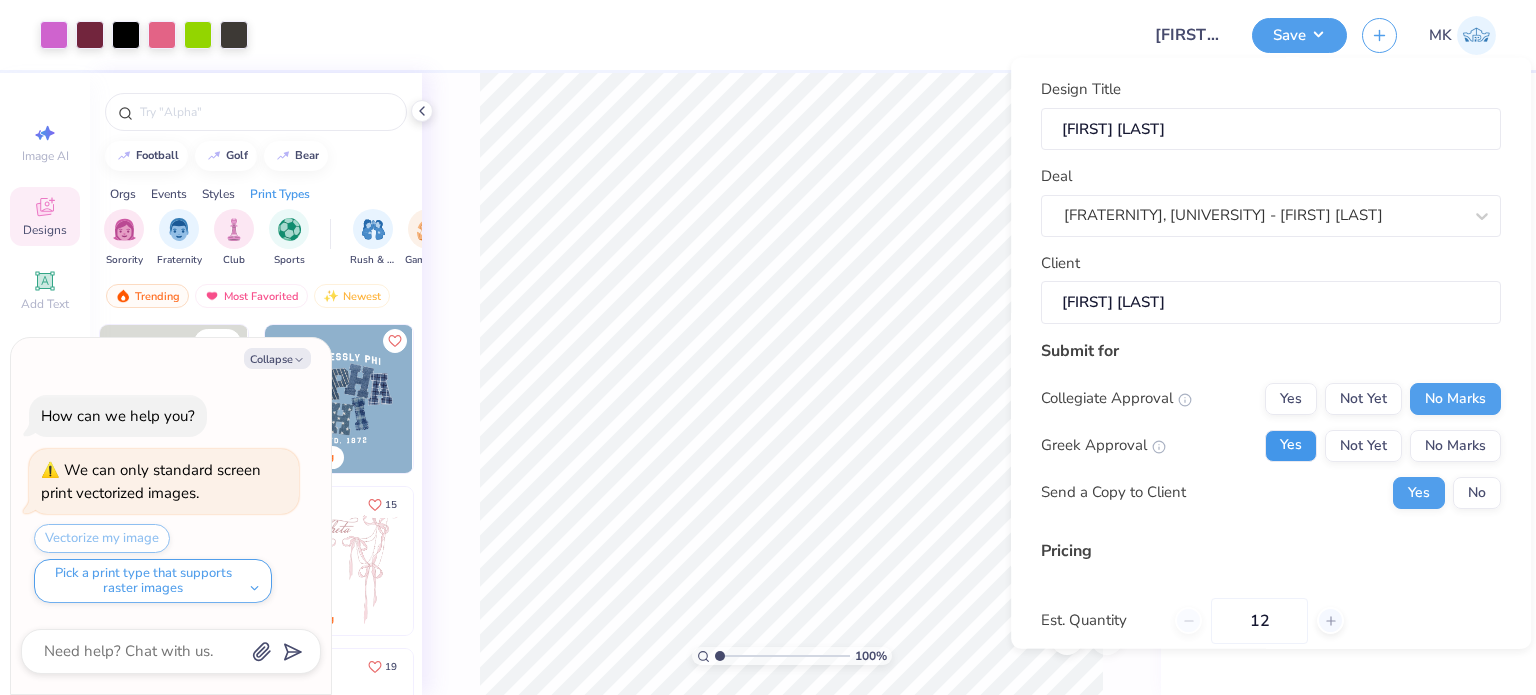 click on "Yes" at bounding box center (1291, 445) 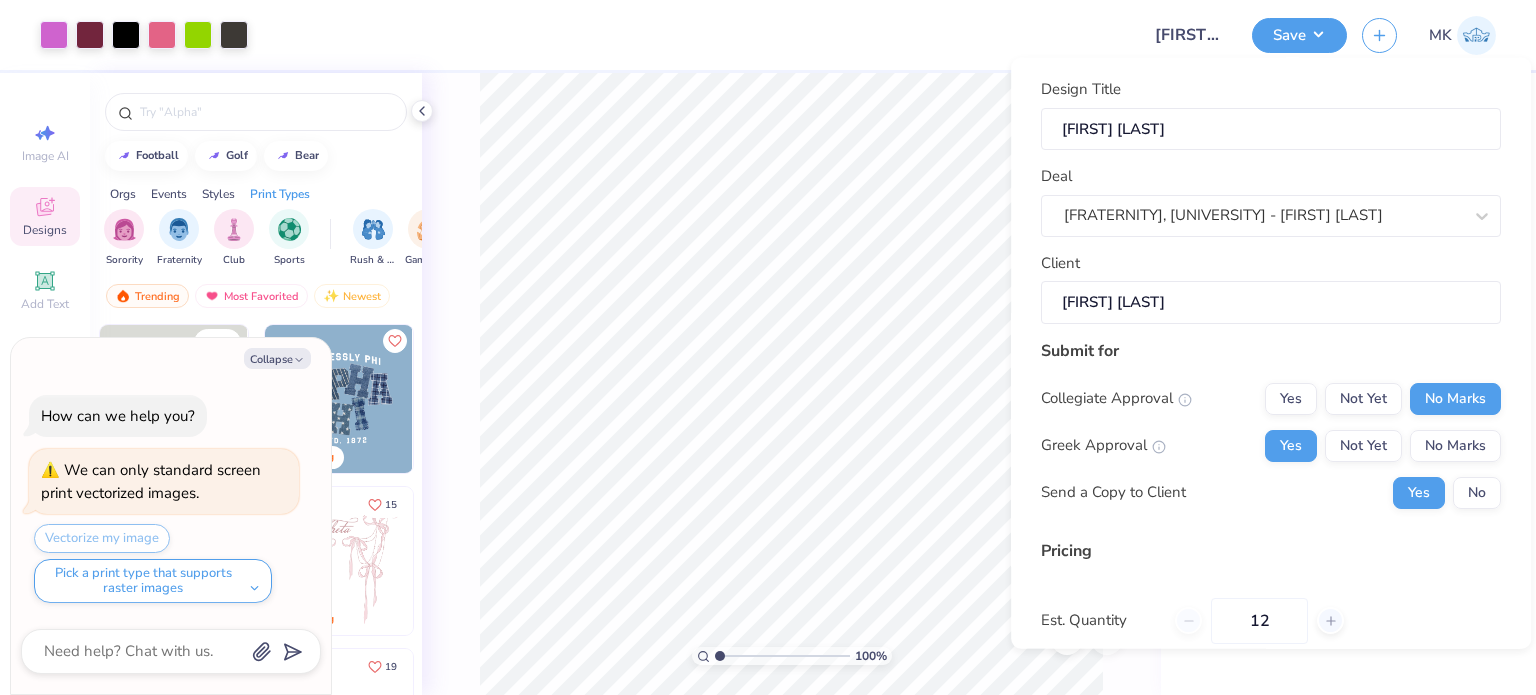 type on "$33.76" 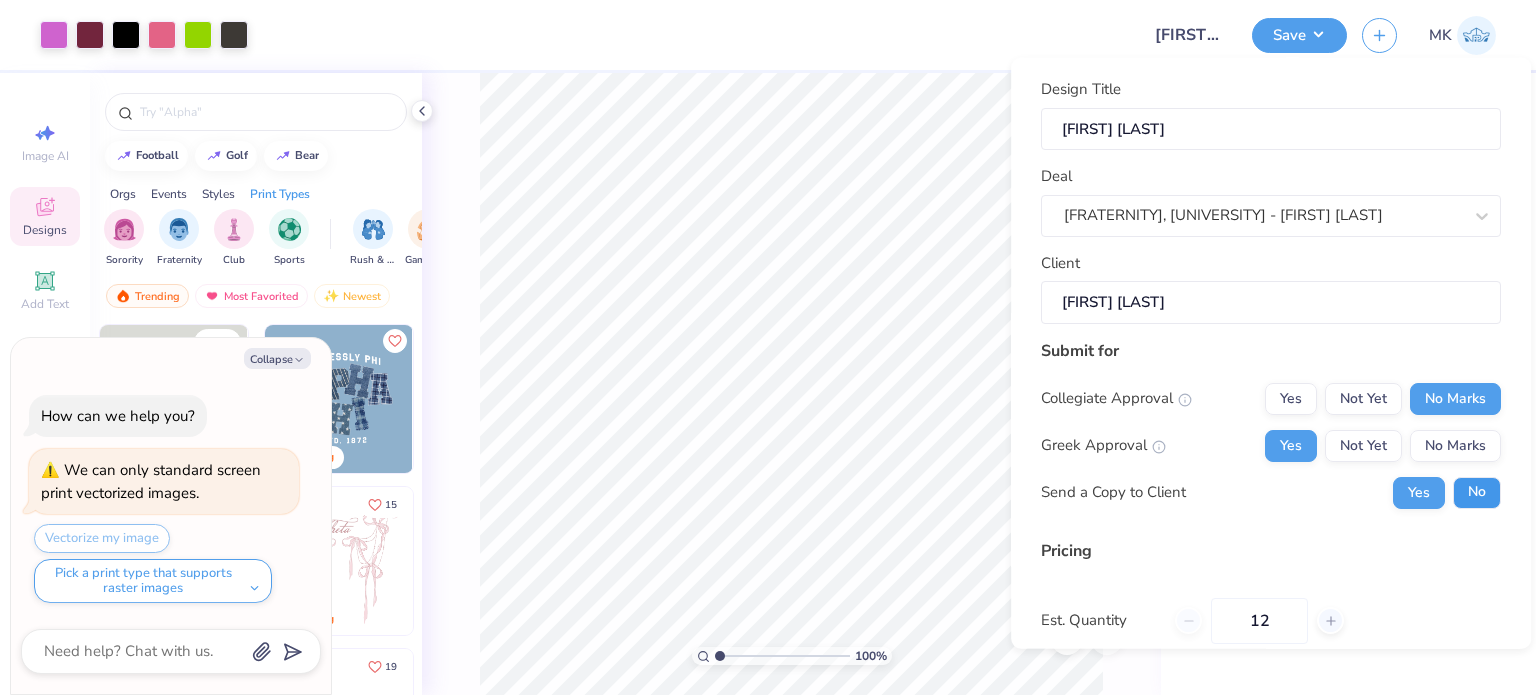 click on "No" at bounding box center (1477, 492) 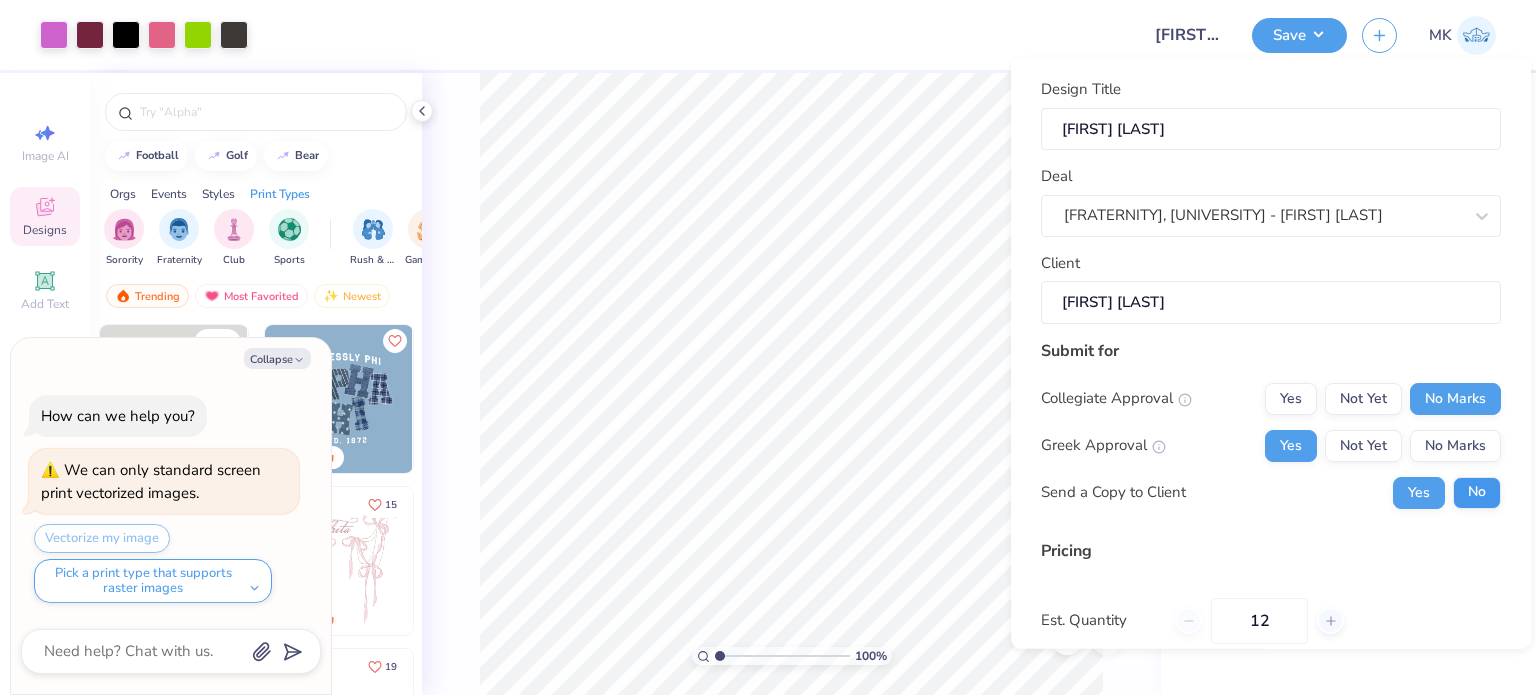 type on "x" 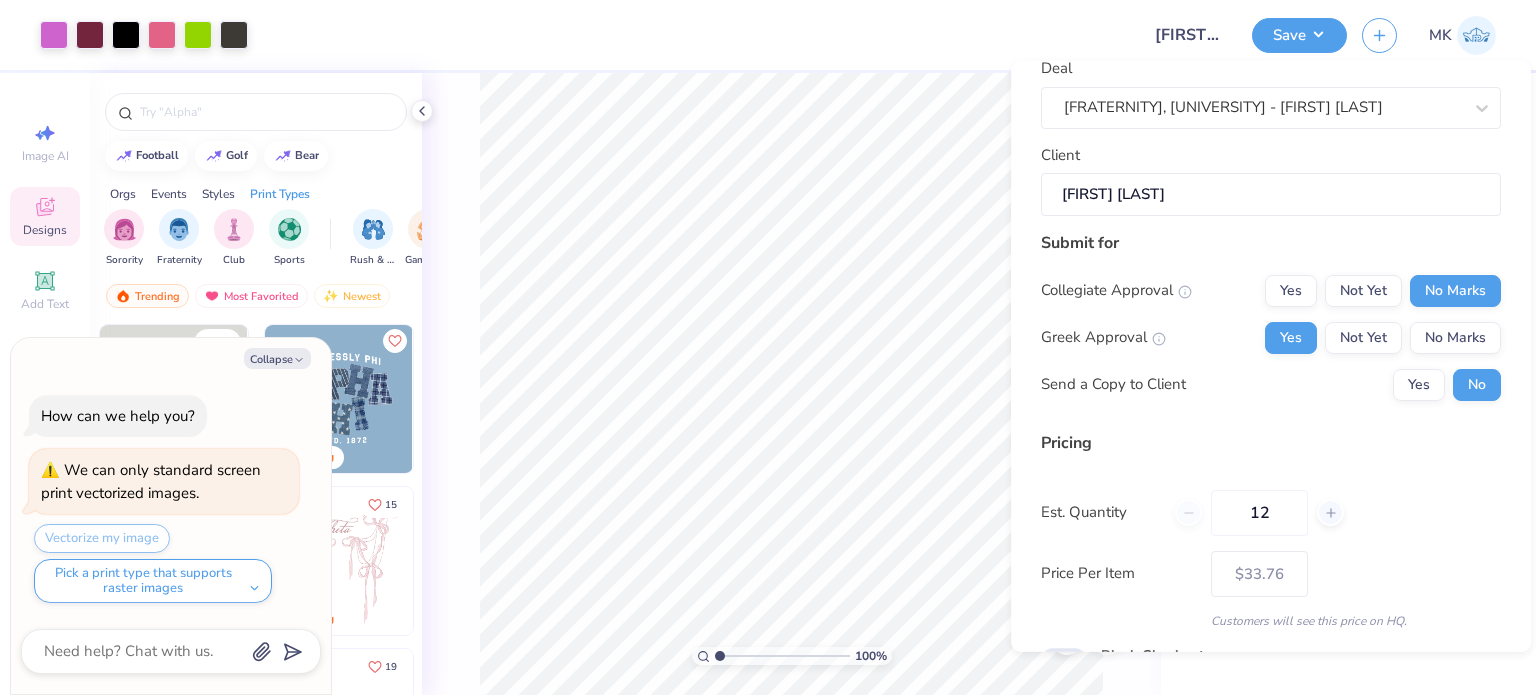 scroll, scrollTop: 200, scrollLeft: 0, axis: vertical 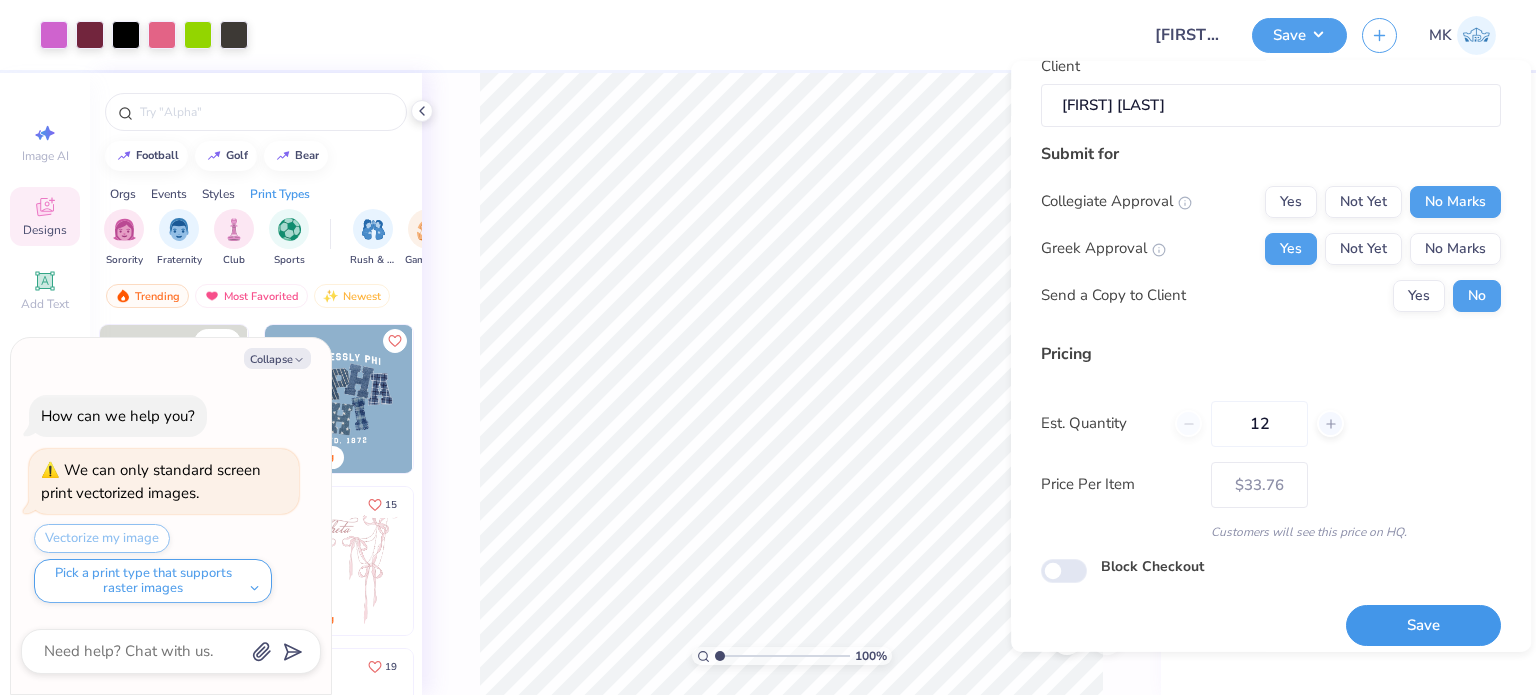 click on "Save" at bounding box center [1423, 625] 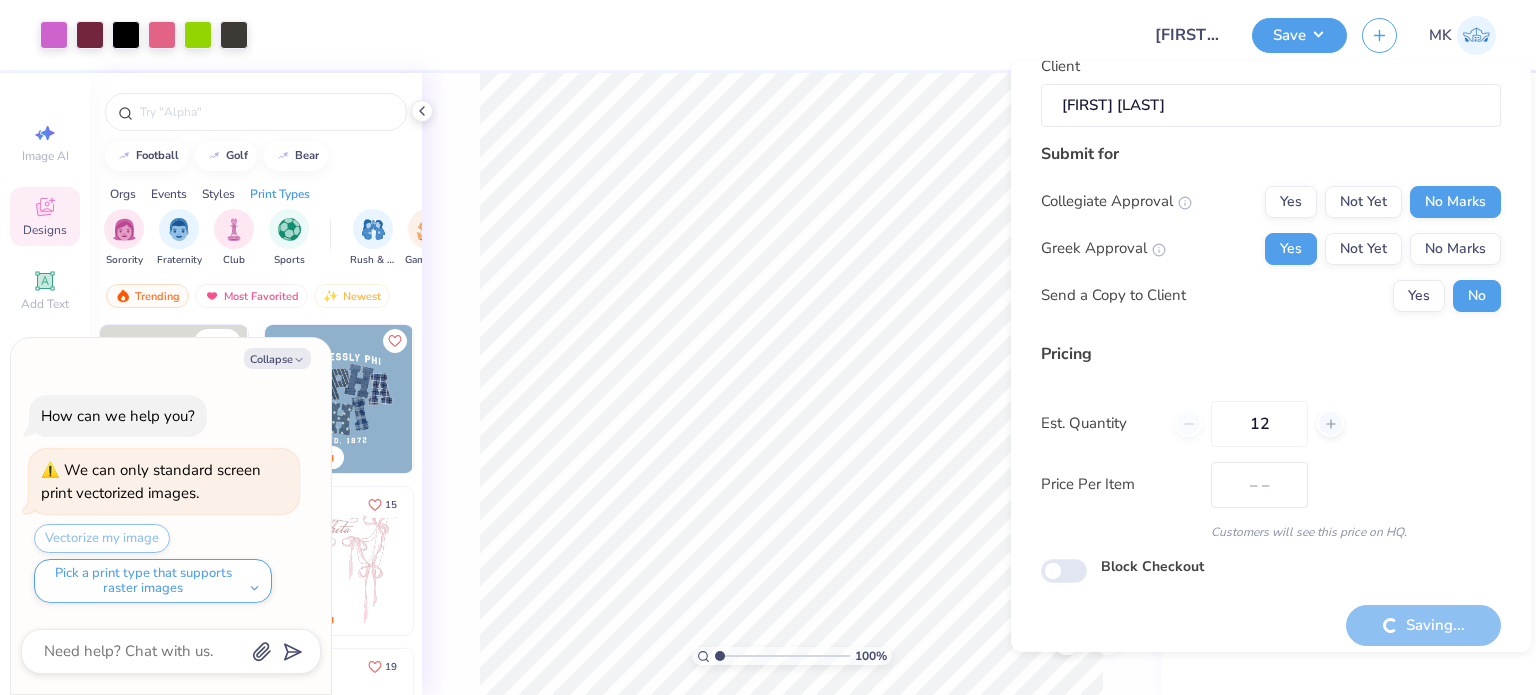 type on "$33.76" 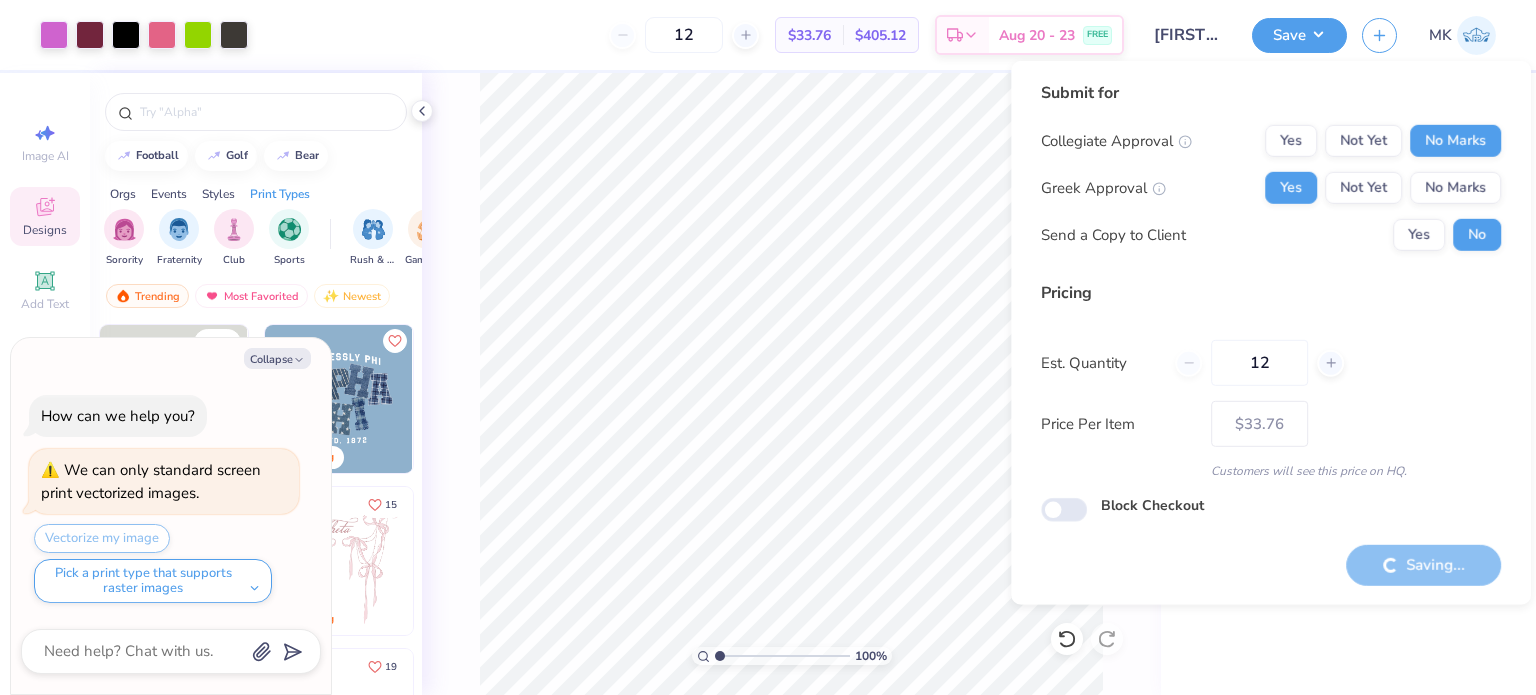 type on "x" 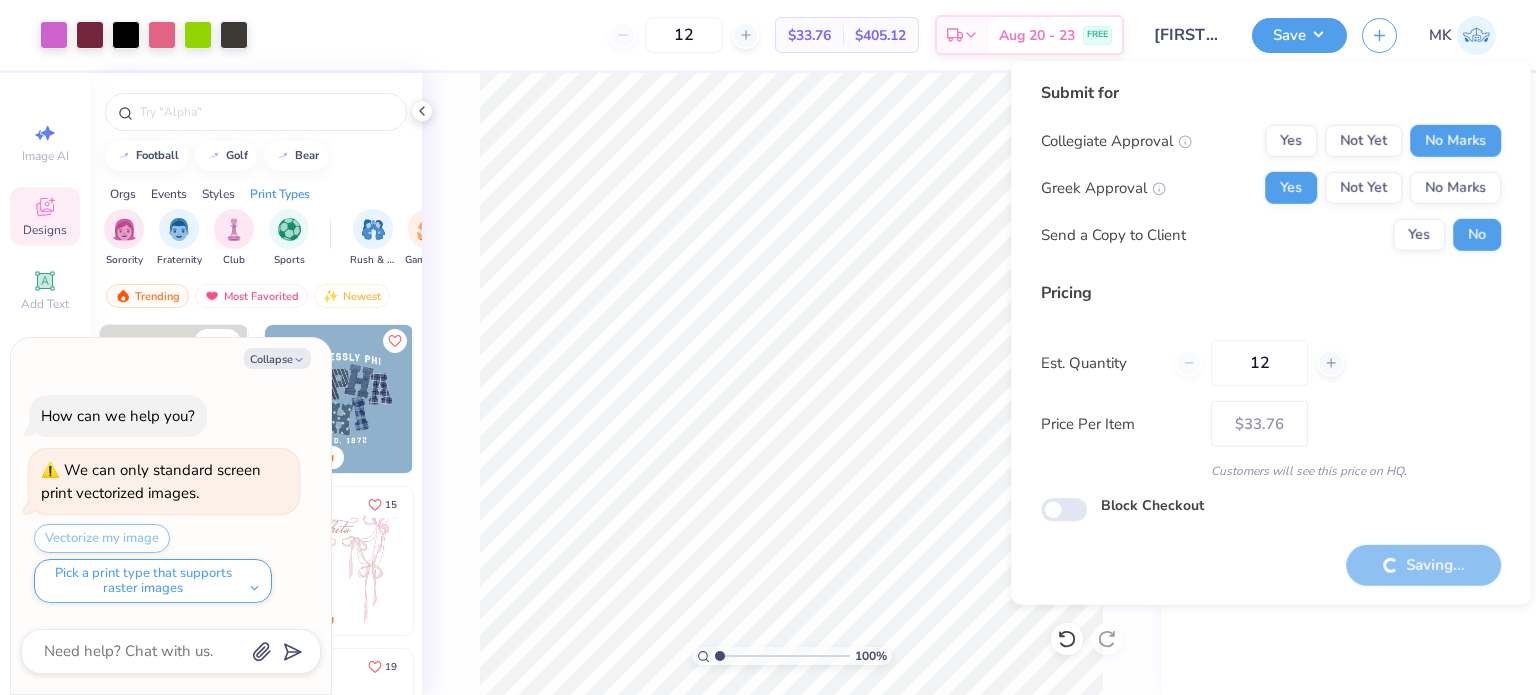type on "– –" 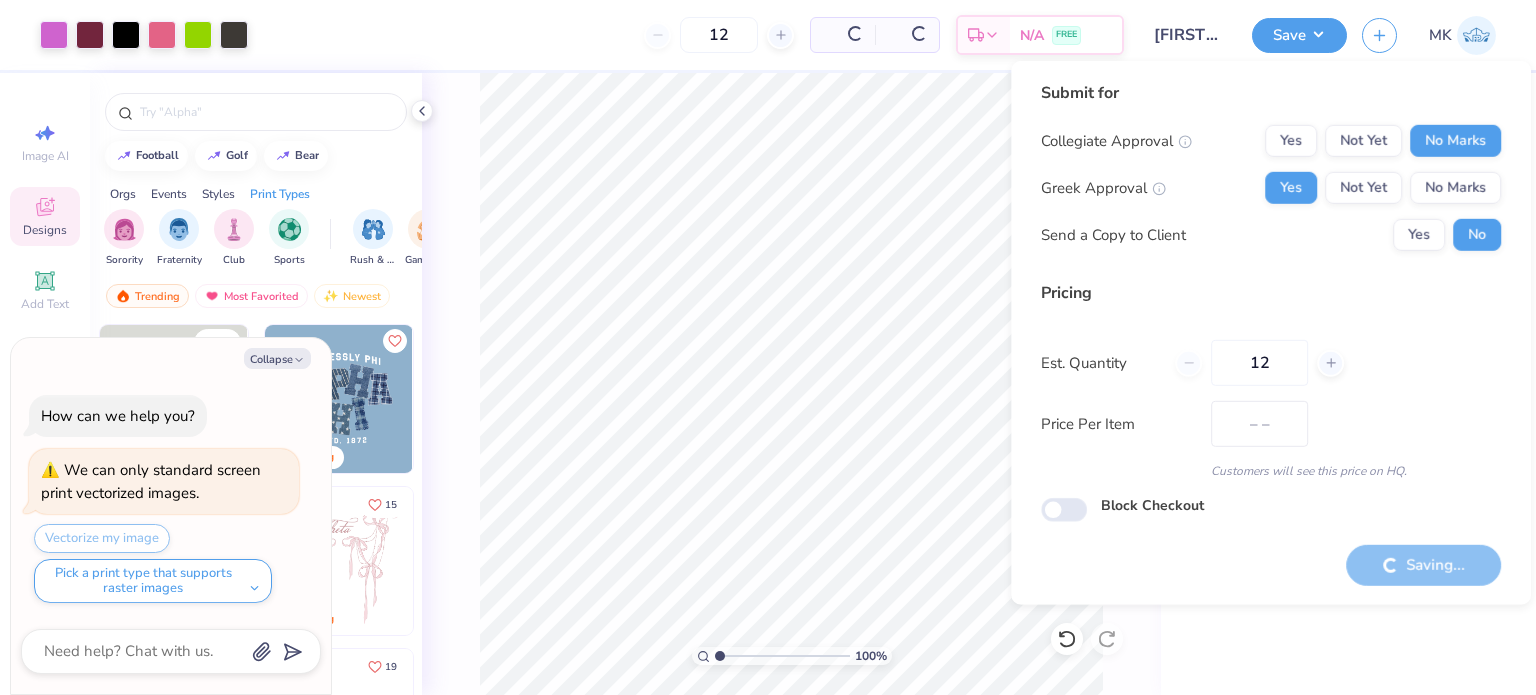 scroll, scrollTop: 0, scrollLeft: 0, axis: both 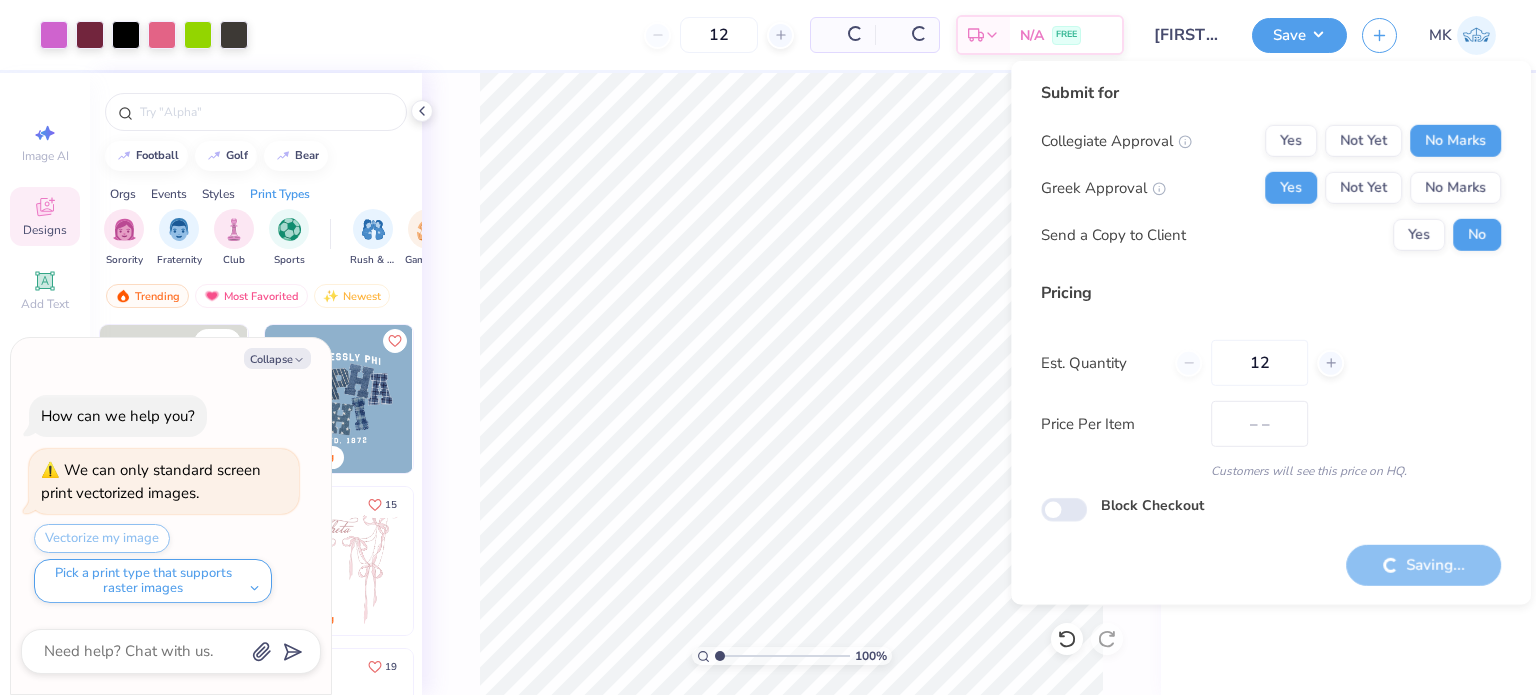 type on "x" 